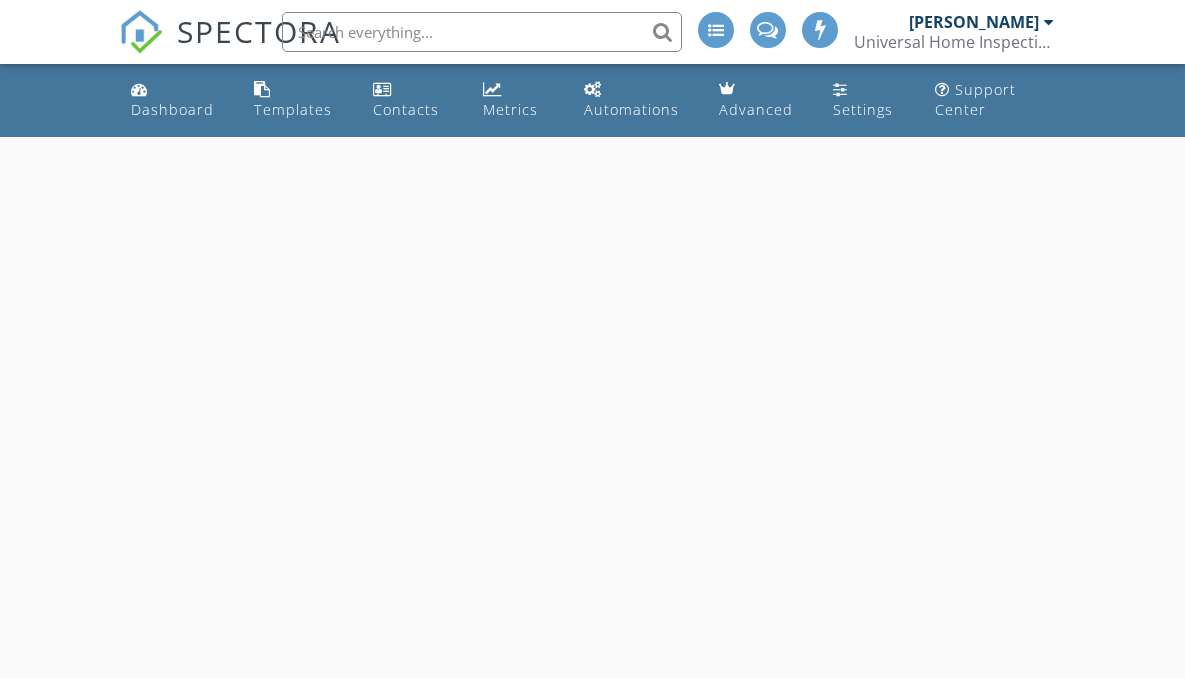 scroll, scrollTop: 0, scrollLeft: 0, axis: both 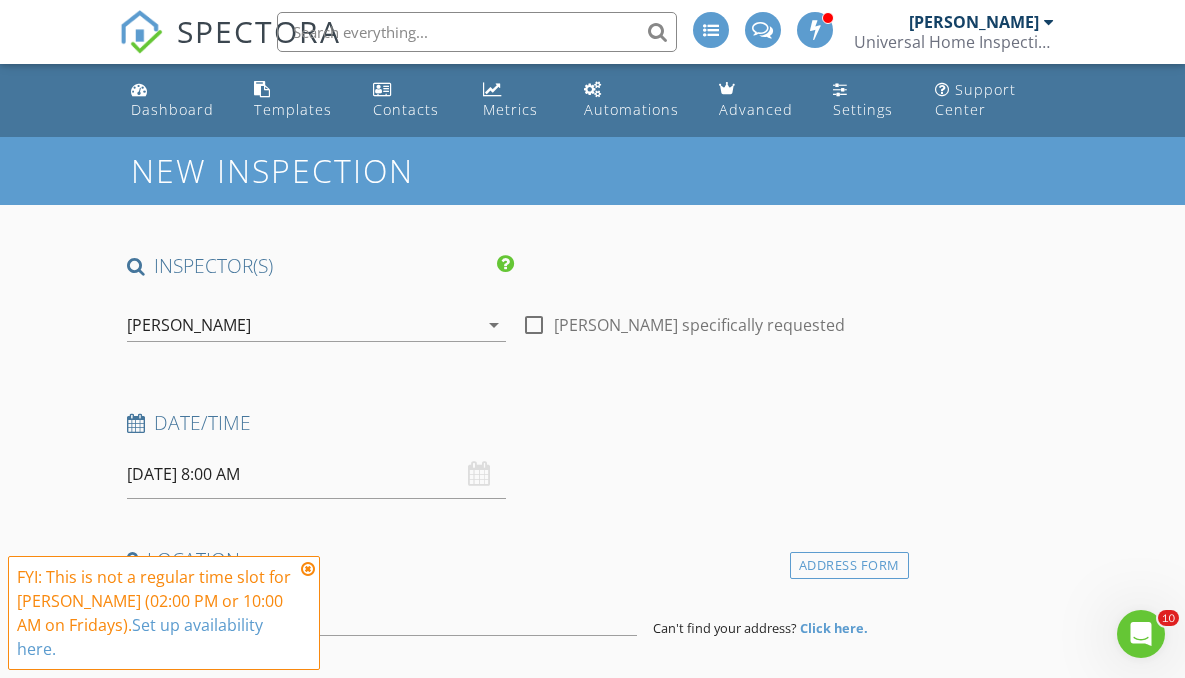click at bounding box center [308, 569] 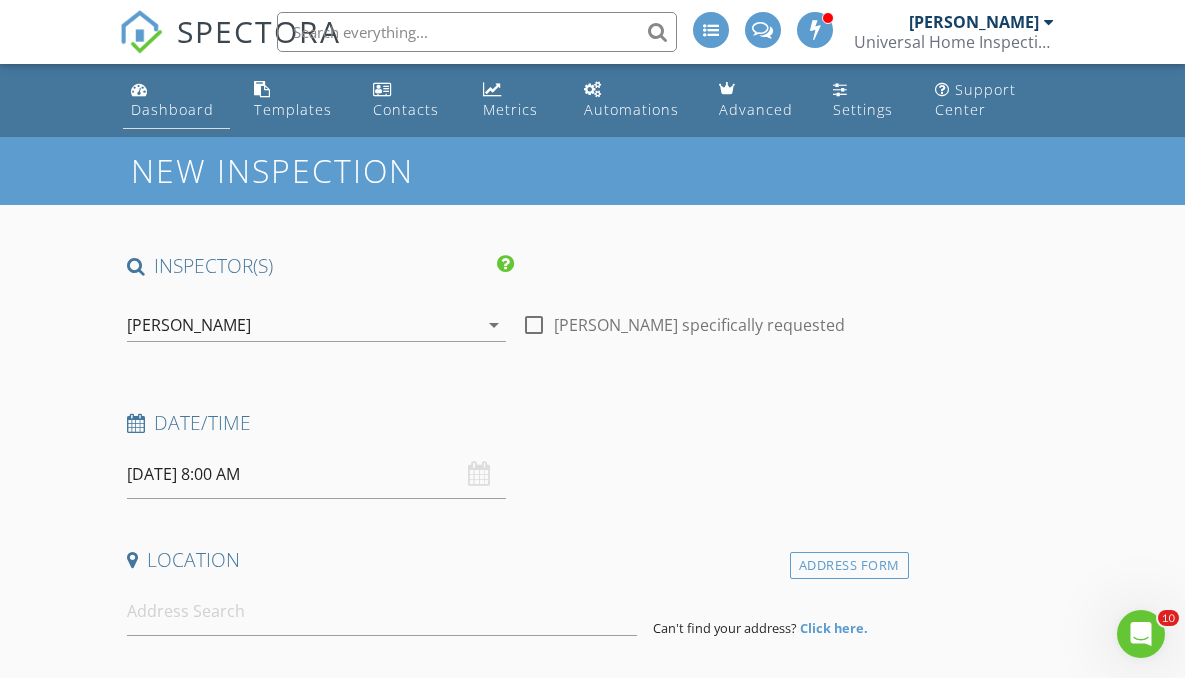 click on "Dashboard" at bounding box center (172, 109) 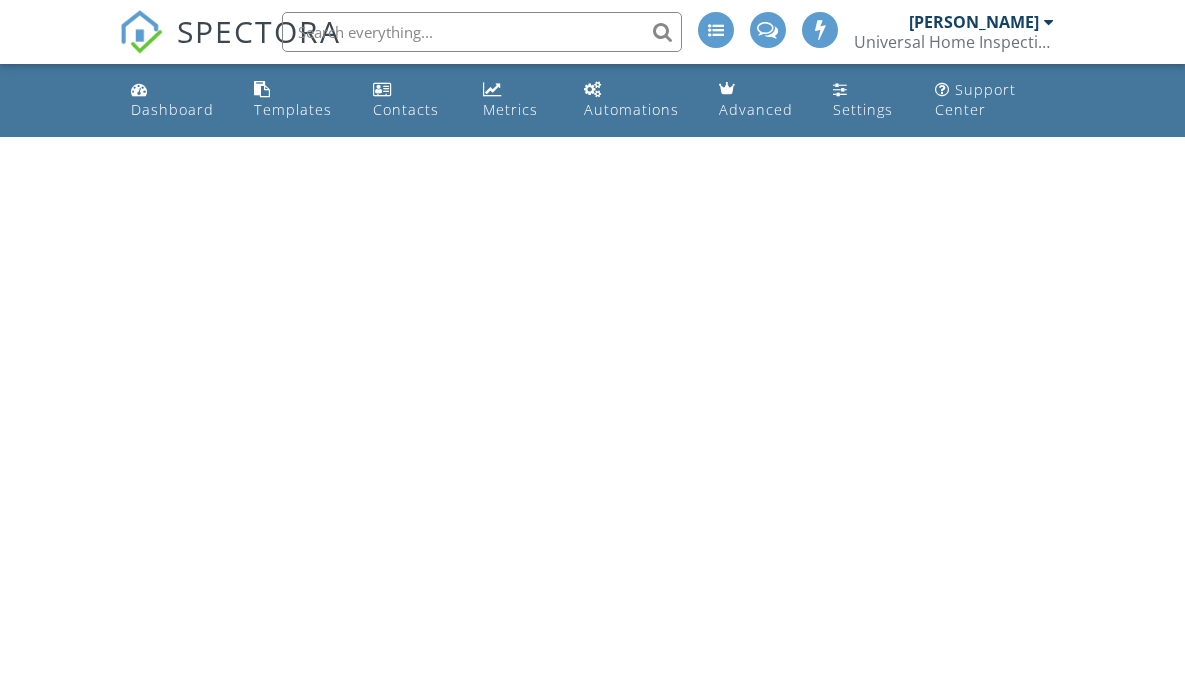 scroll, scrollTop: 0, scrollLeft: 0, axis: both 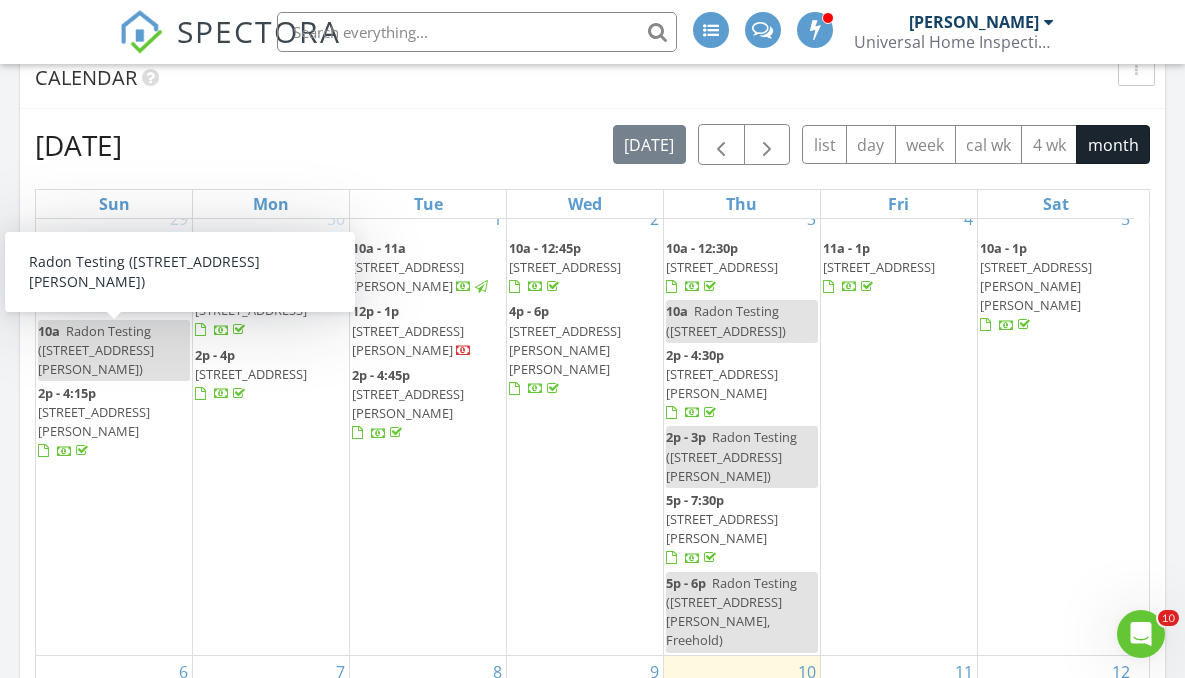 click on "Radon Testing (81 W Shenendoah Rd, Howell Township)" at bounding box center [96, 350] 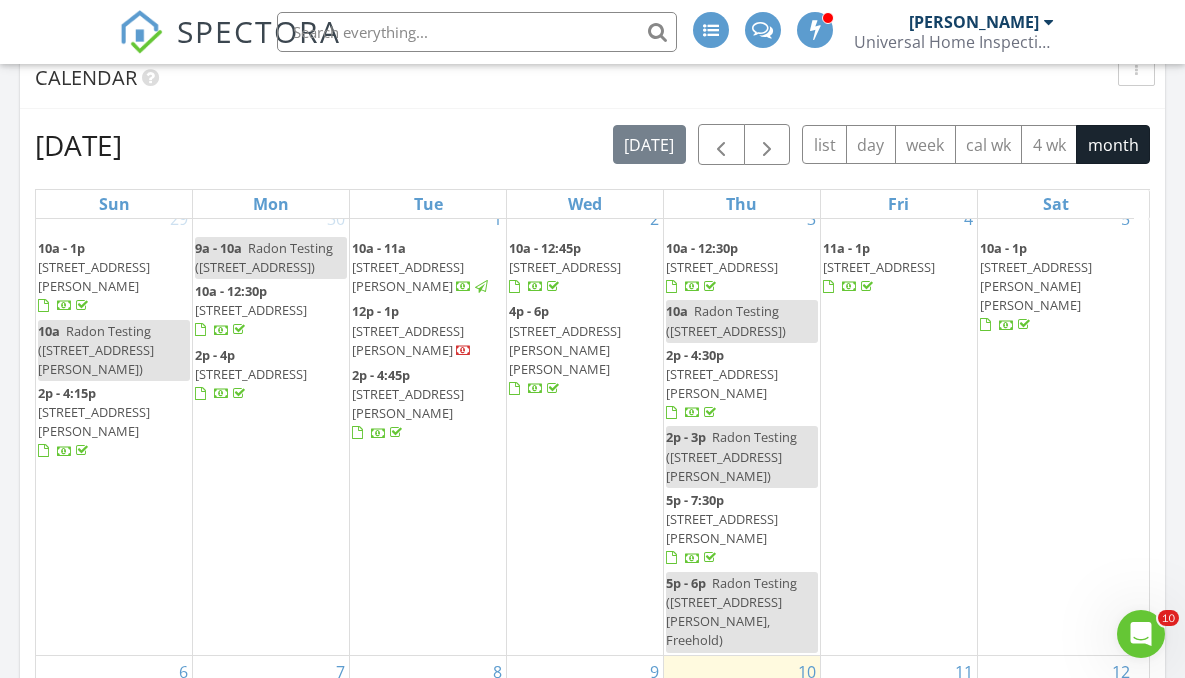 drag, startPoint x: 118, startPoint y: 334, endPoint x: 118, endPoint y: 265, distance: 69 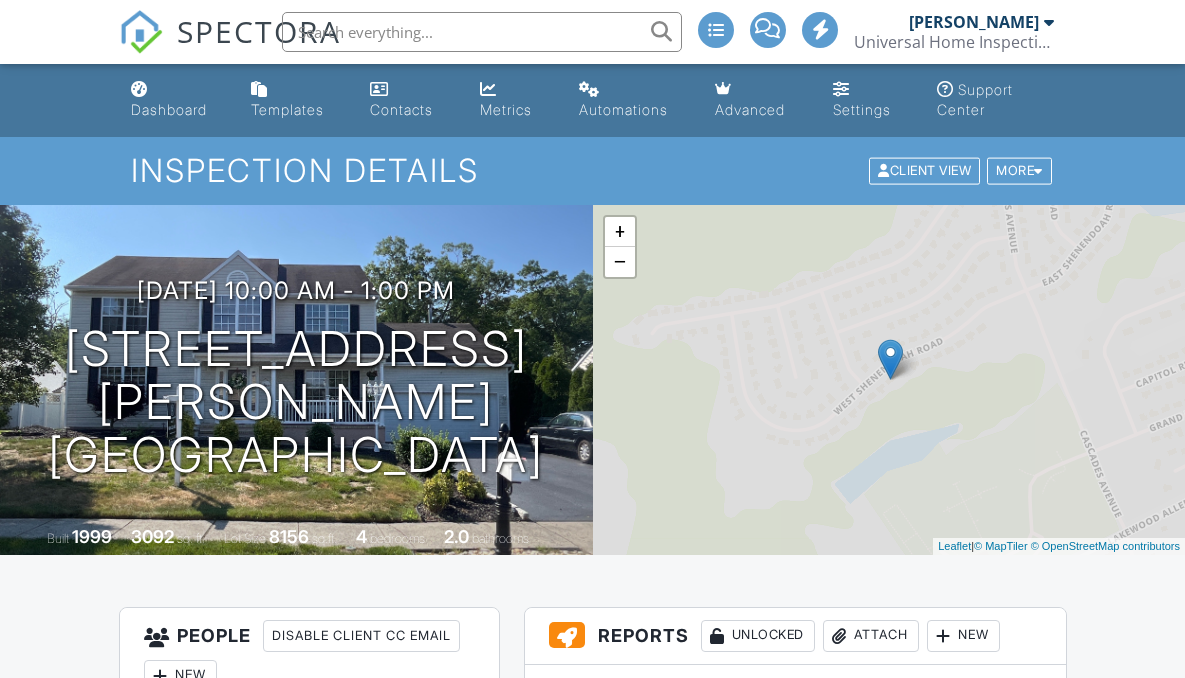 scroll, scrollTop: 0, scrollLeft: 0, axis: both 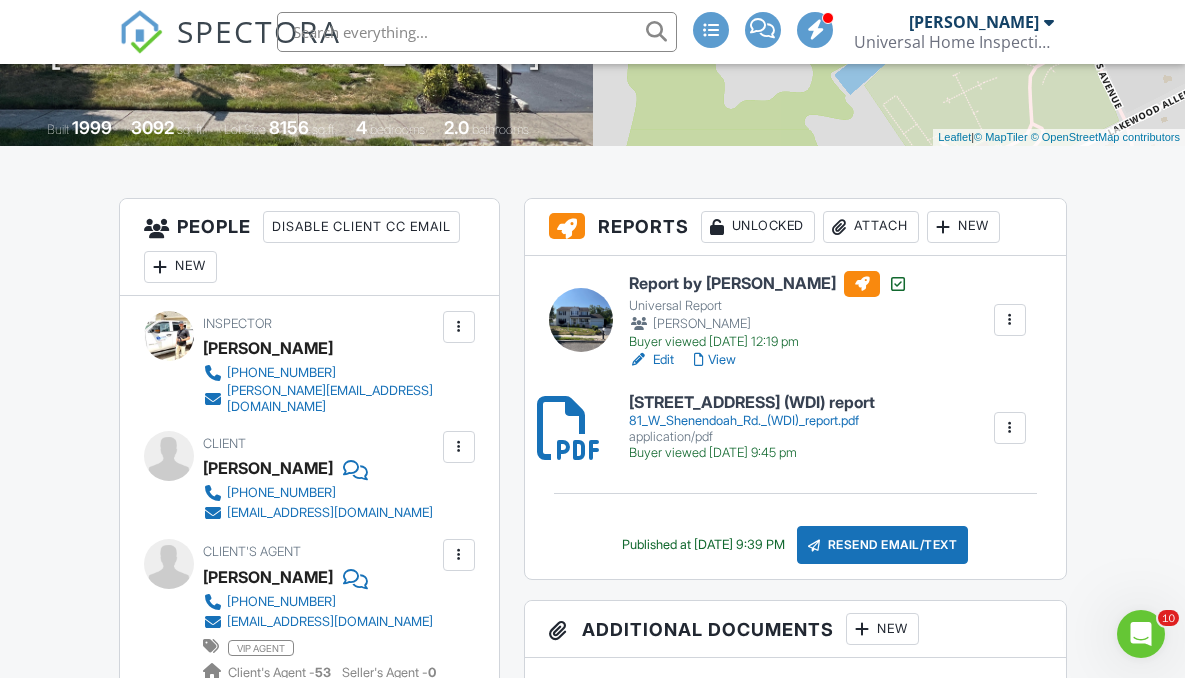 click on "Attach" at bounding box center [871, 227] 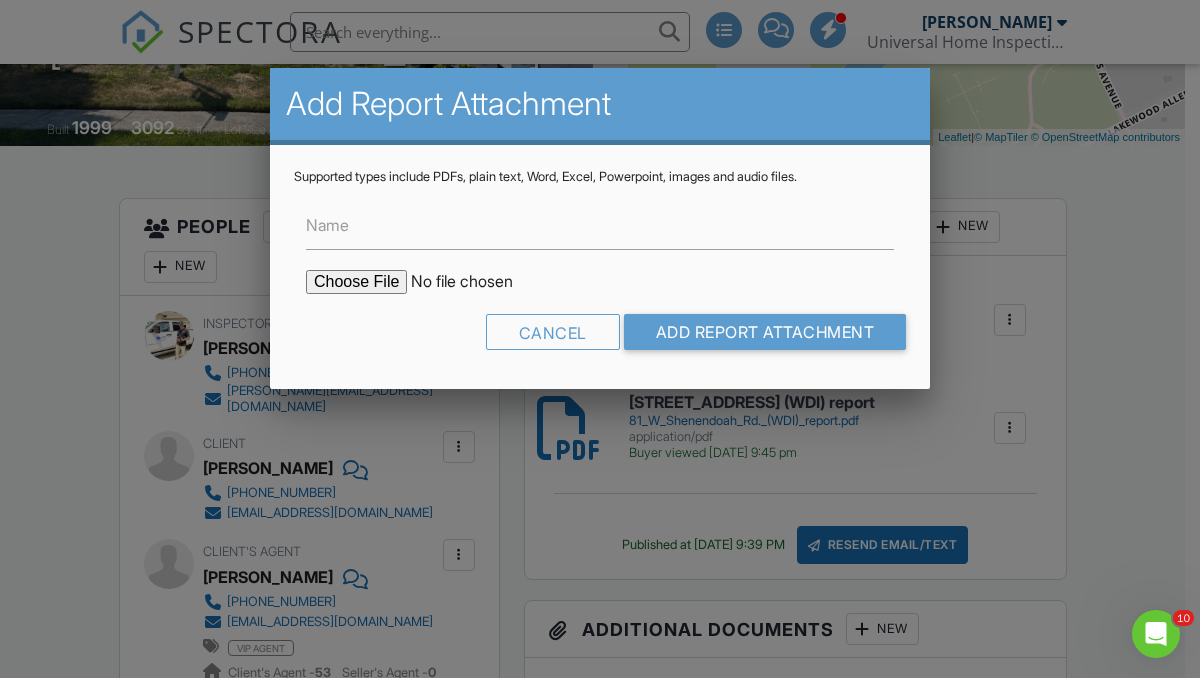 click at bounding box center (476, 282) 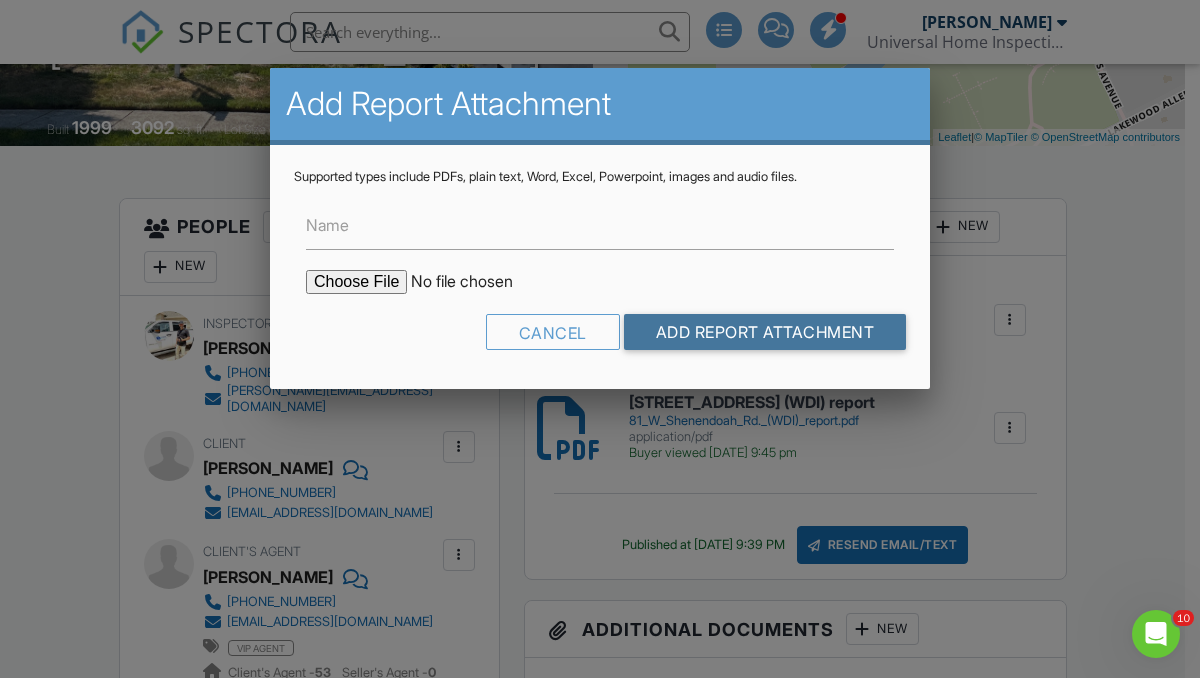 click on "Add Report Attachment" at bounding box center (765, 332) 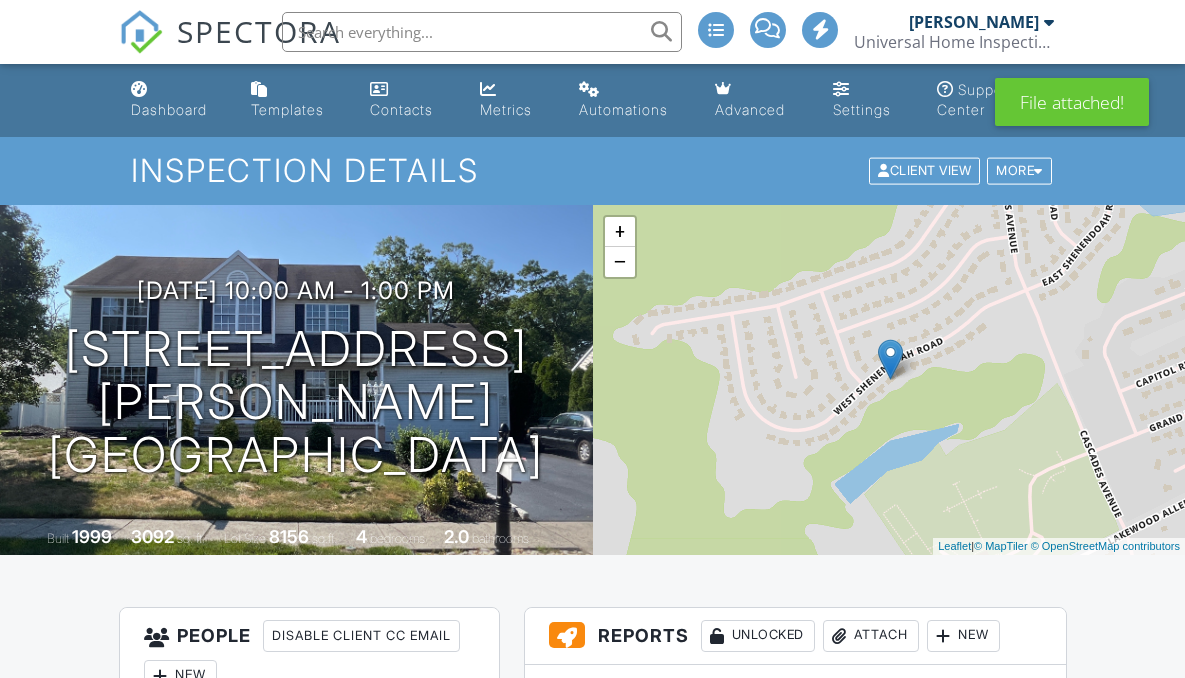 scroll, scrollTop: 0, scrollLeft: 0, axis: both 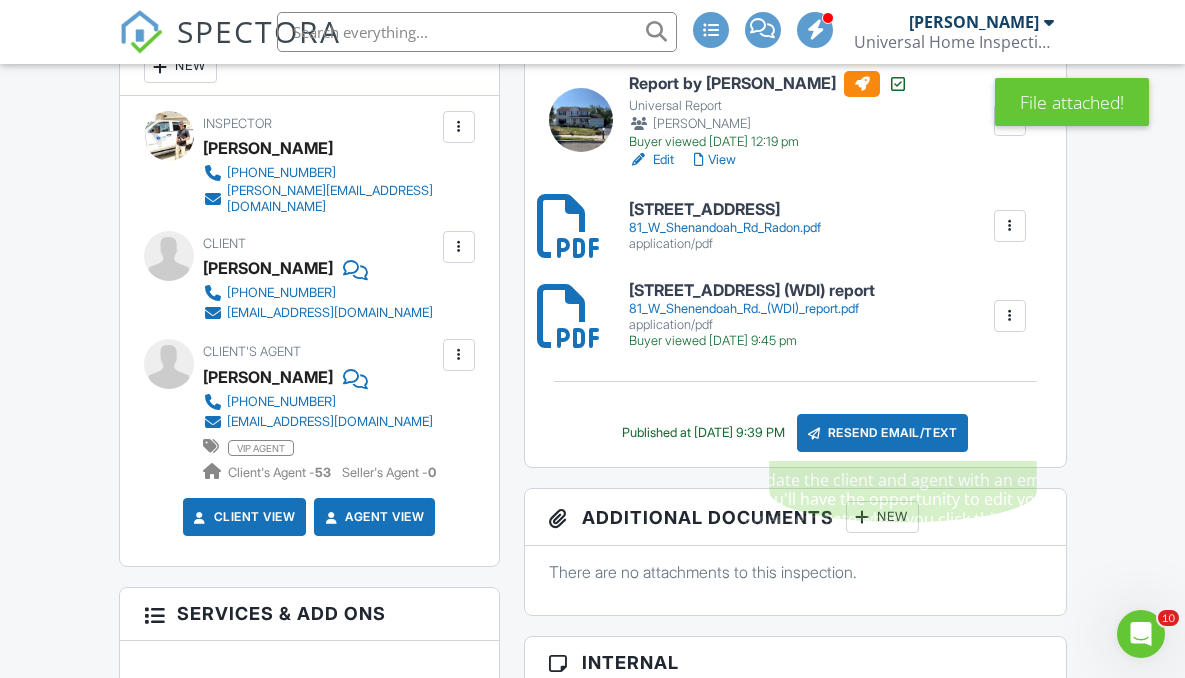 click on "Resend Email/Text" at bounding box center (883, 433) 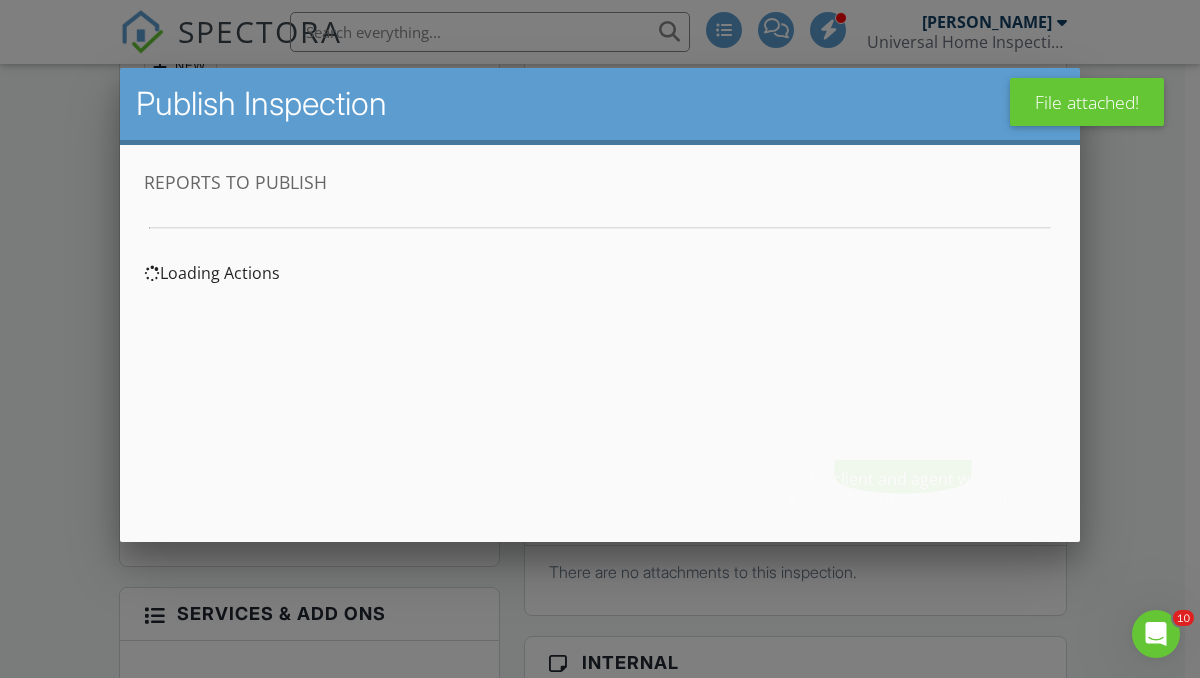 scroll, scrollTop: 0, scrollLeft: 0, axis: both 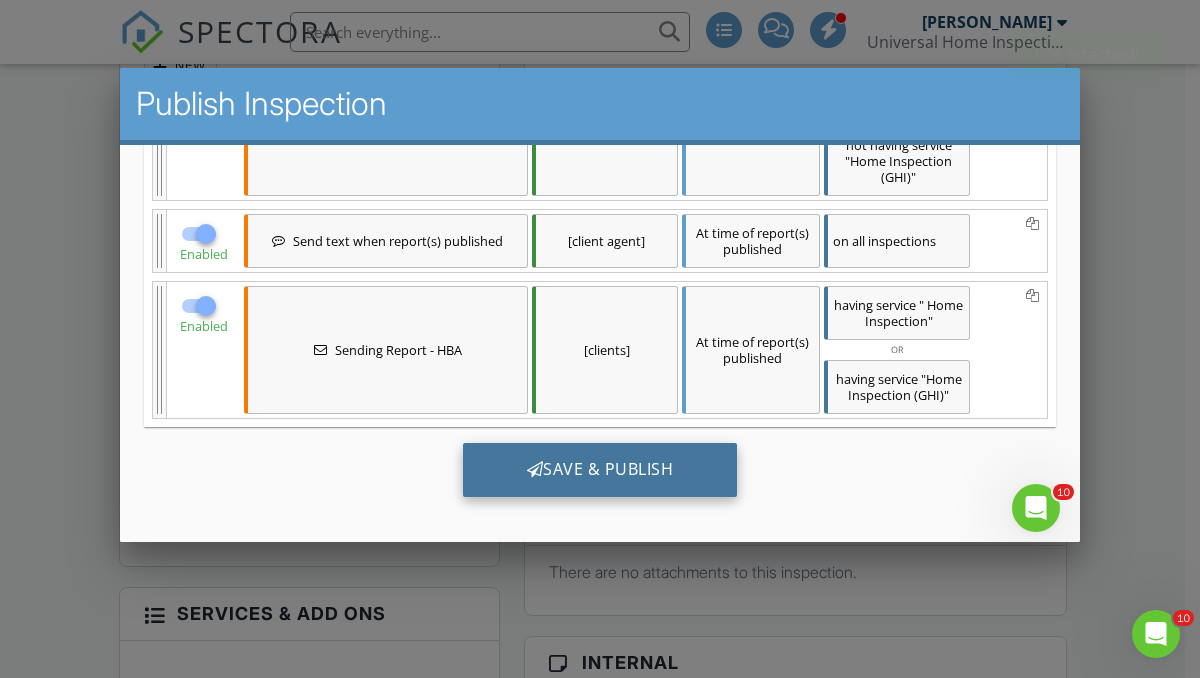 click on "Save & Publish" at bounding box center [600, 469] 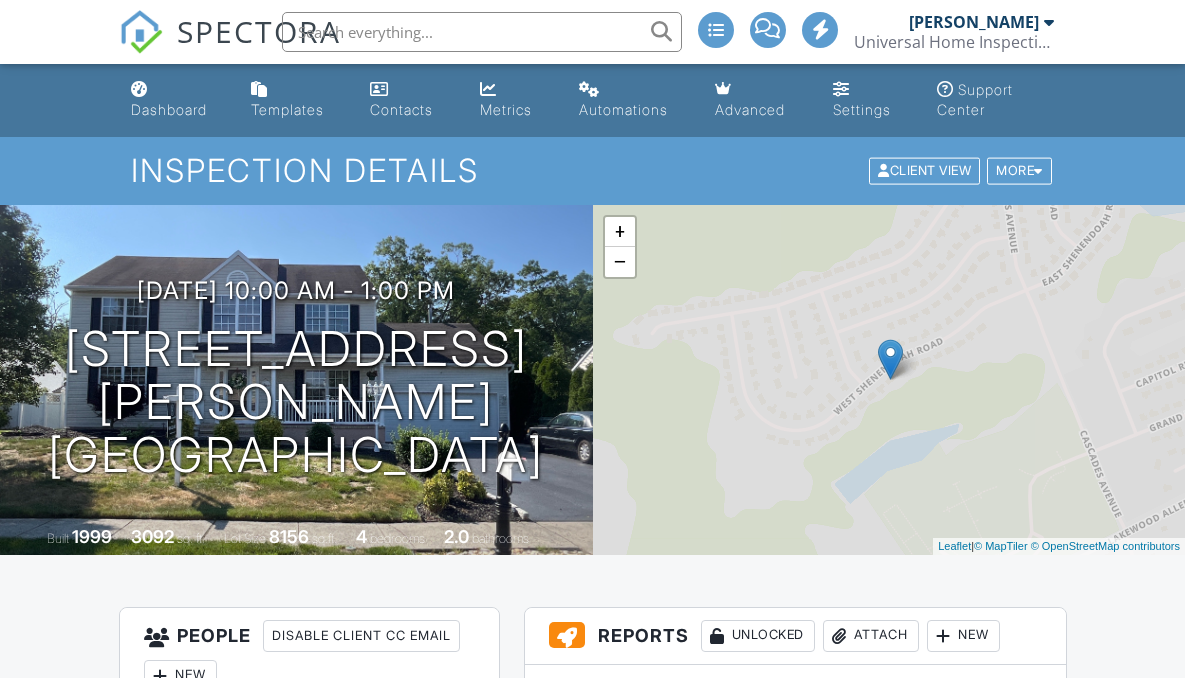 scroll, scrollTop: 0, scrollLeft: 0, axis: both 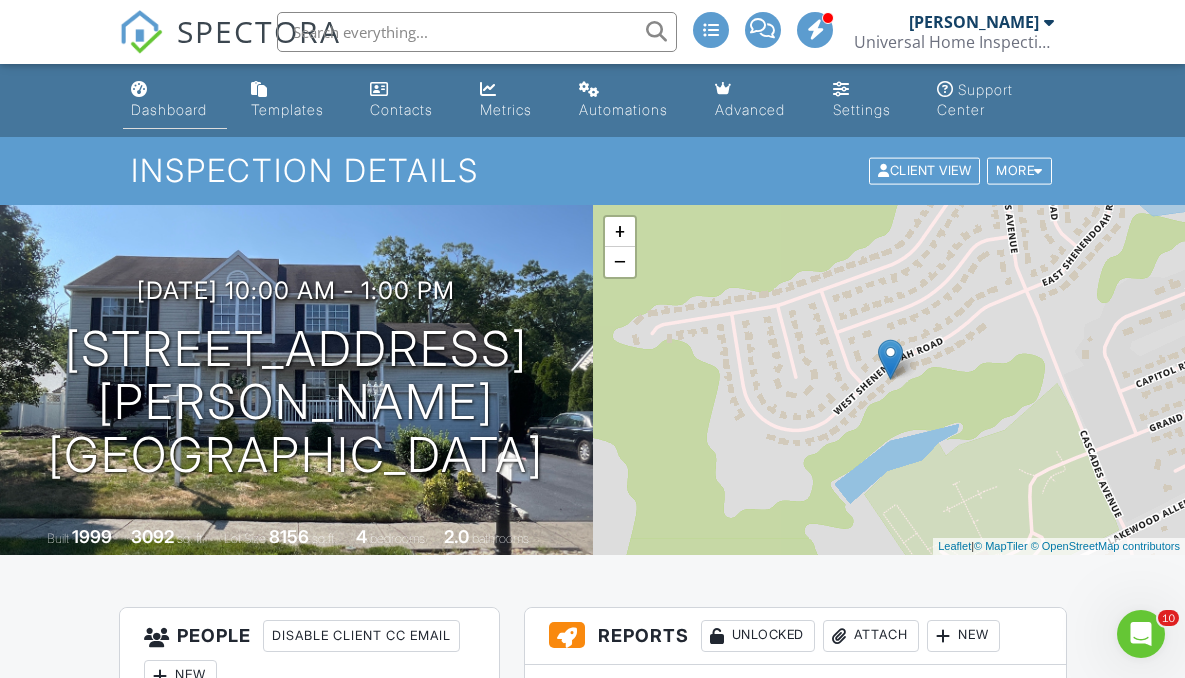 click on "Dashboard" at bounding box center [169, 109] 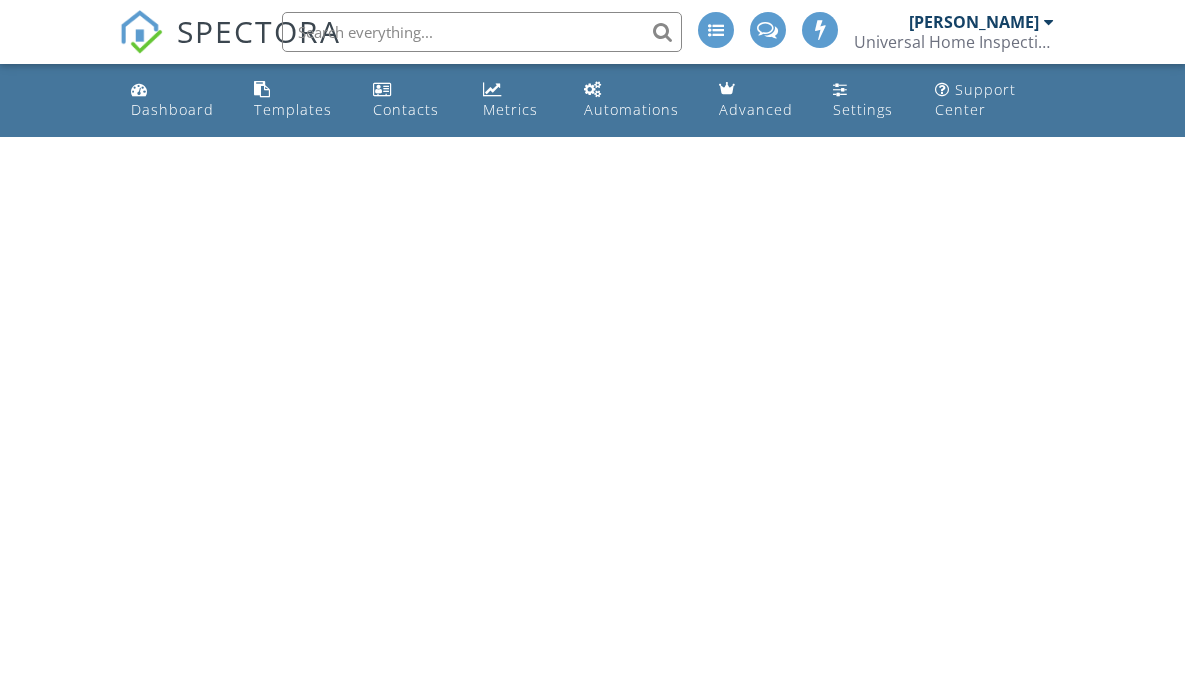 scroll, scrollTop: 0, scrollLeft: 0, axis: both 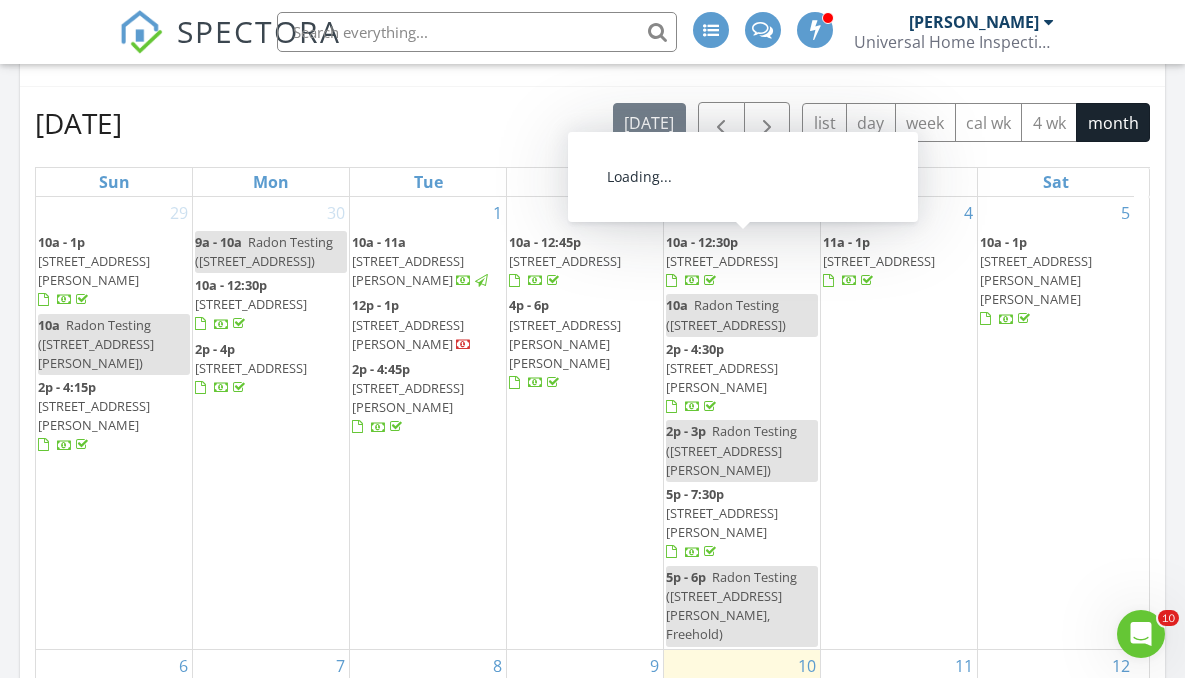 click on "146 Morningside Ave, Union Beach 07735" at bounding box center (722, 261) 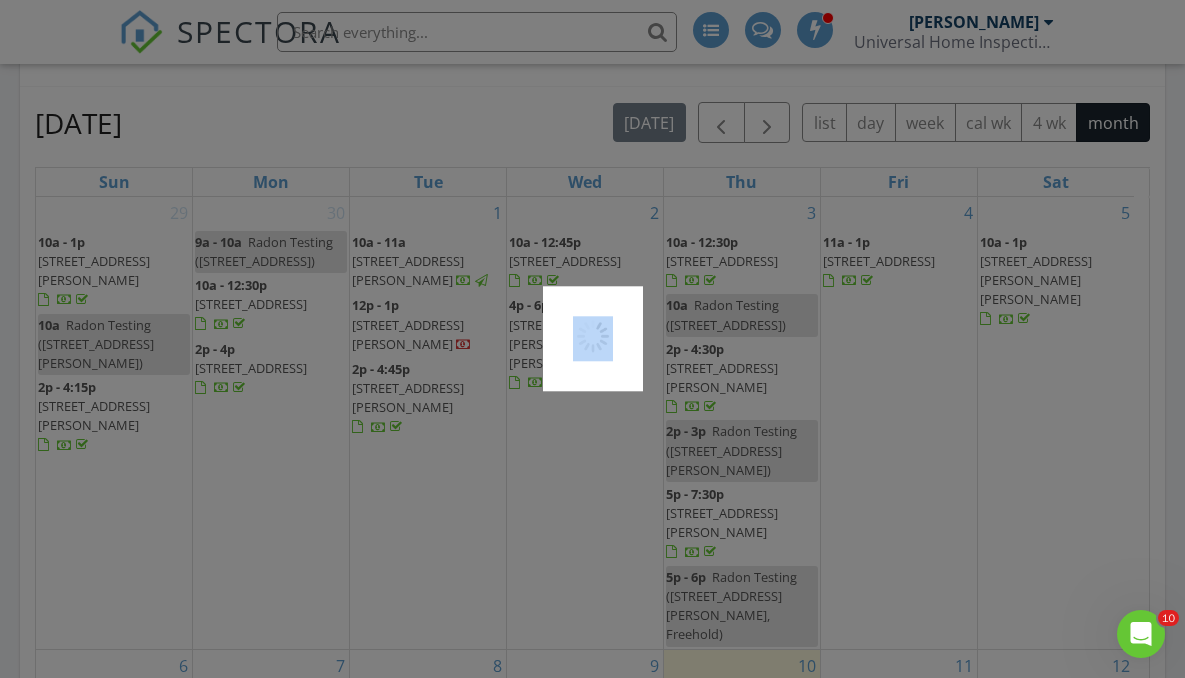 click at bounding box center (592, 339) 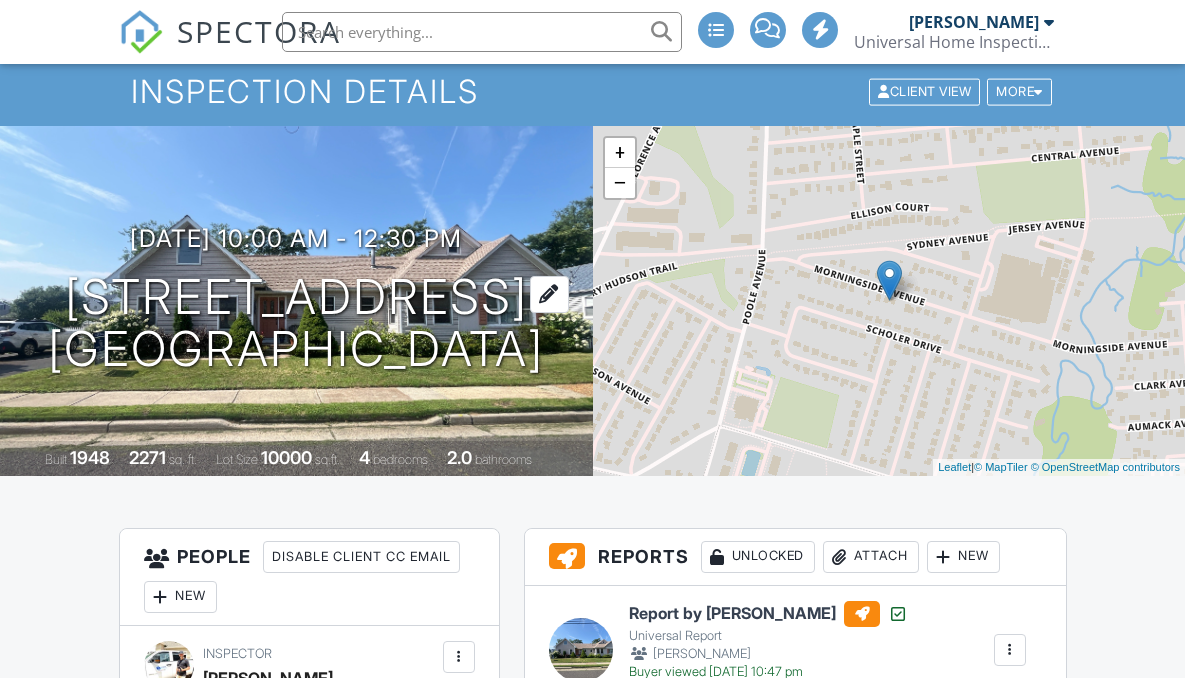 scroll, scrollTop: 195, scrollLeft: 0, axis: vertical 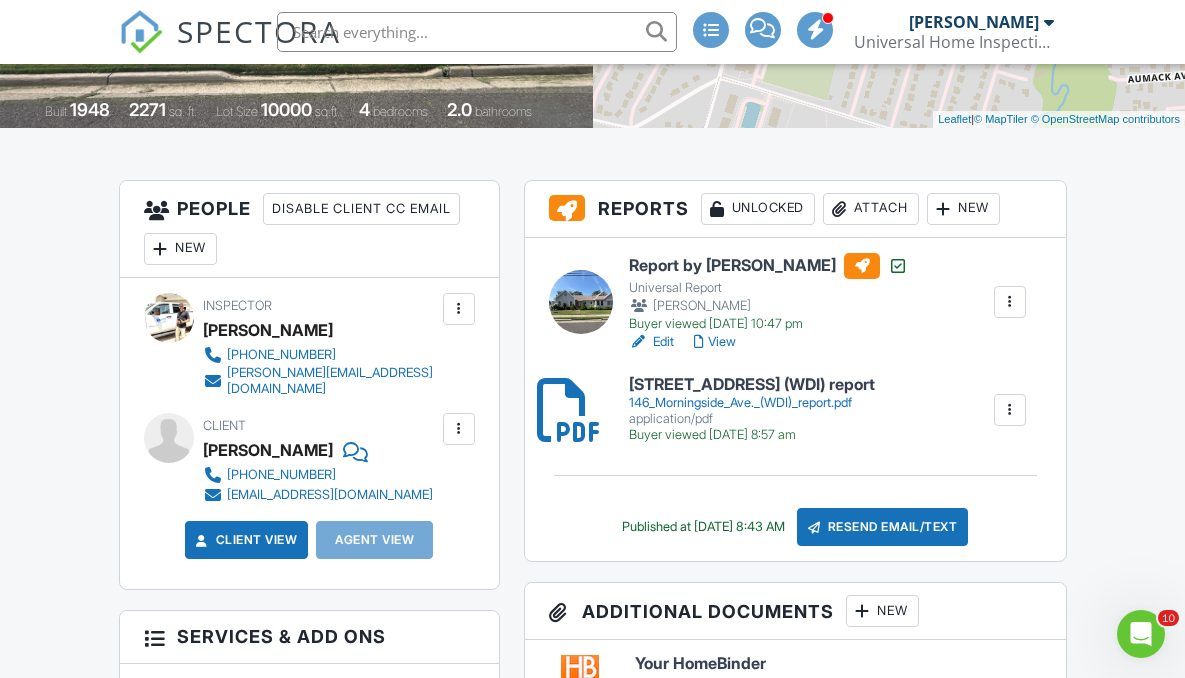 click on "Attach" at bounding box center (871, 209) 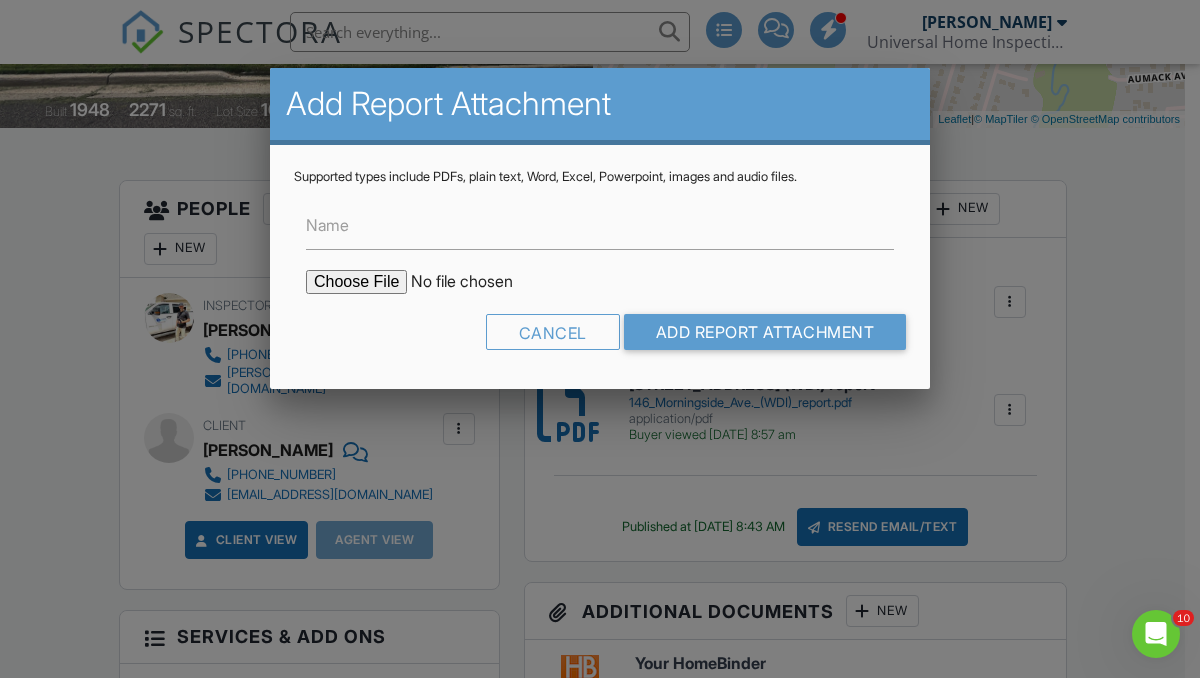 click at bounding box center (476, 282) 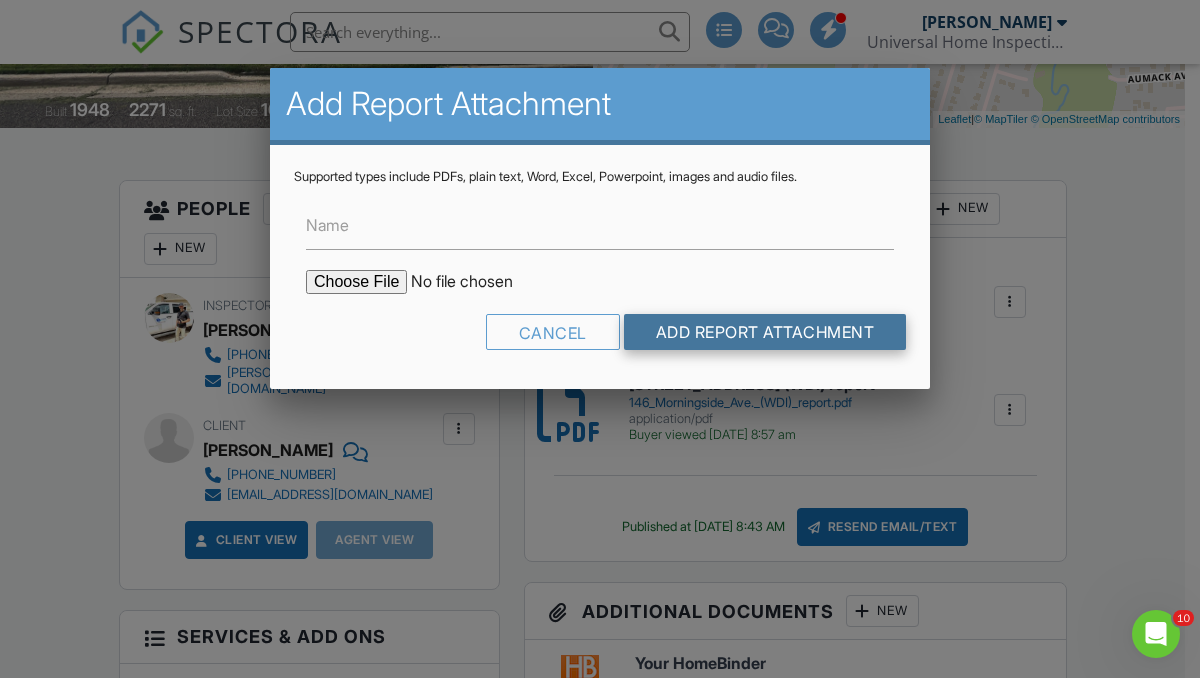 click on "Add Report Attachment" at bounding box center [765, 332] 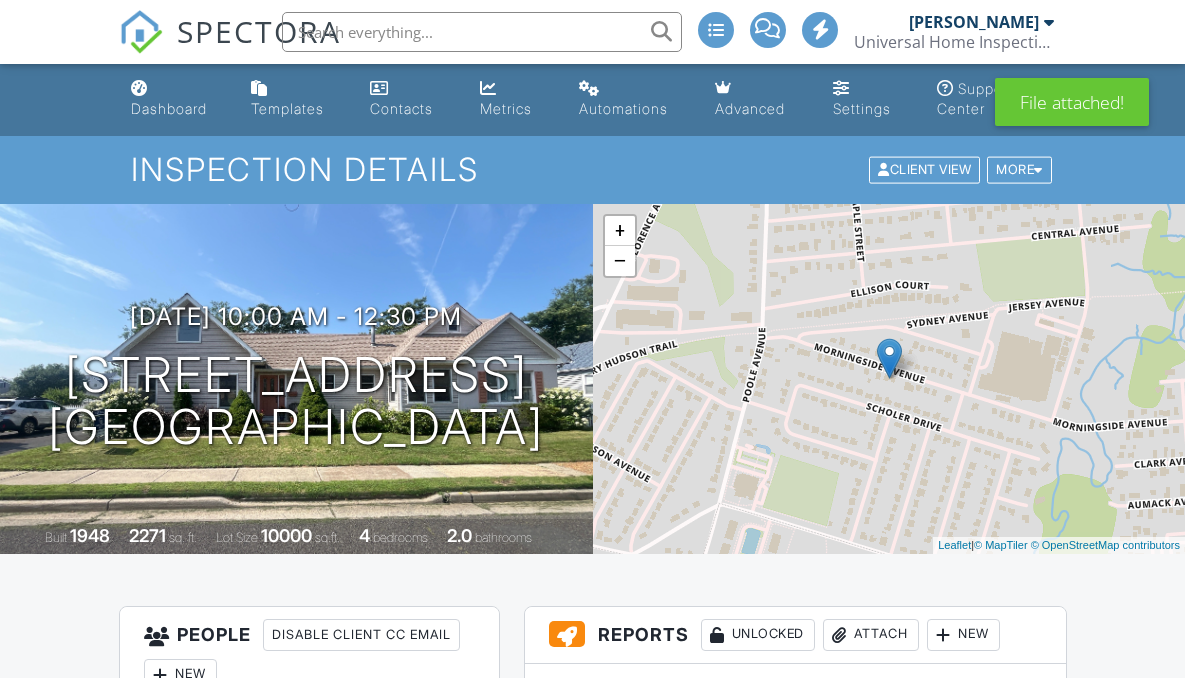 scroll, scrollTop: 494, scrollLeft: 0, axis: vertical 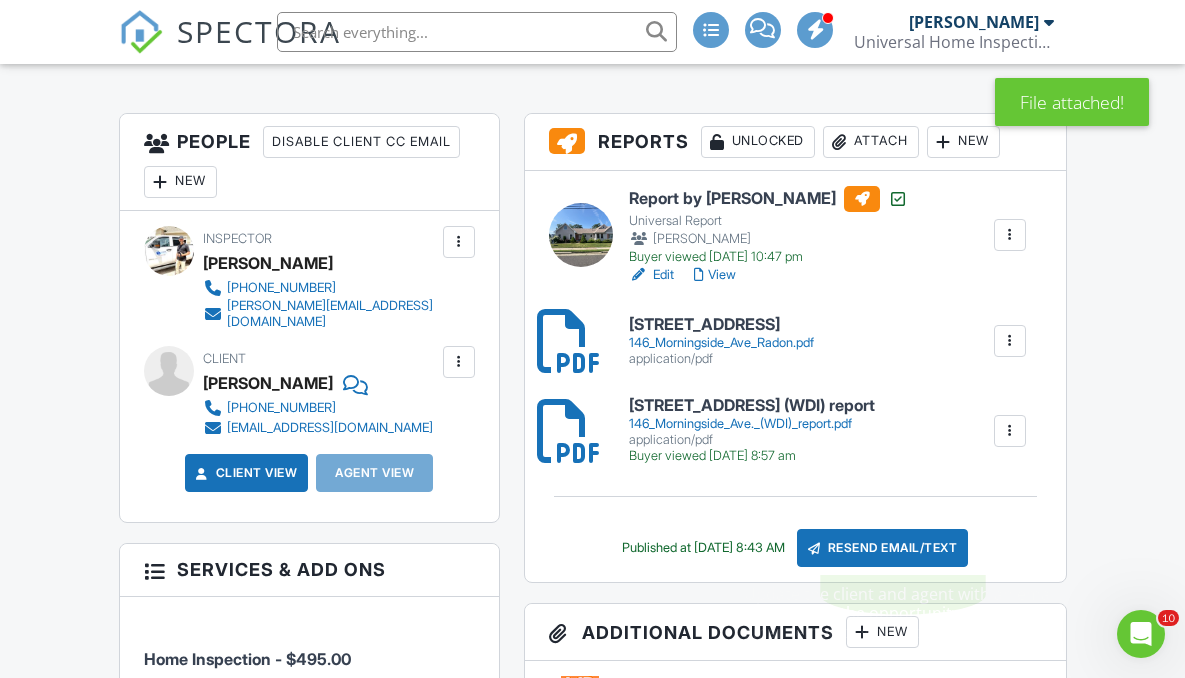 click on "Resend Email/Text" at bounding box center [883, 548] 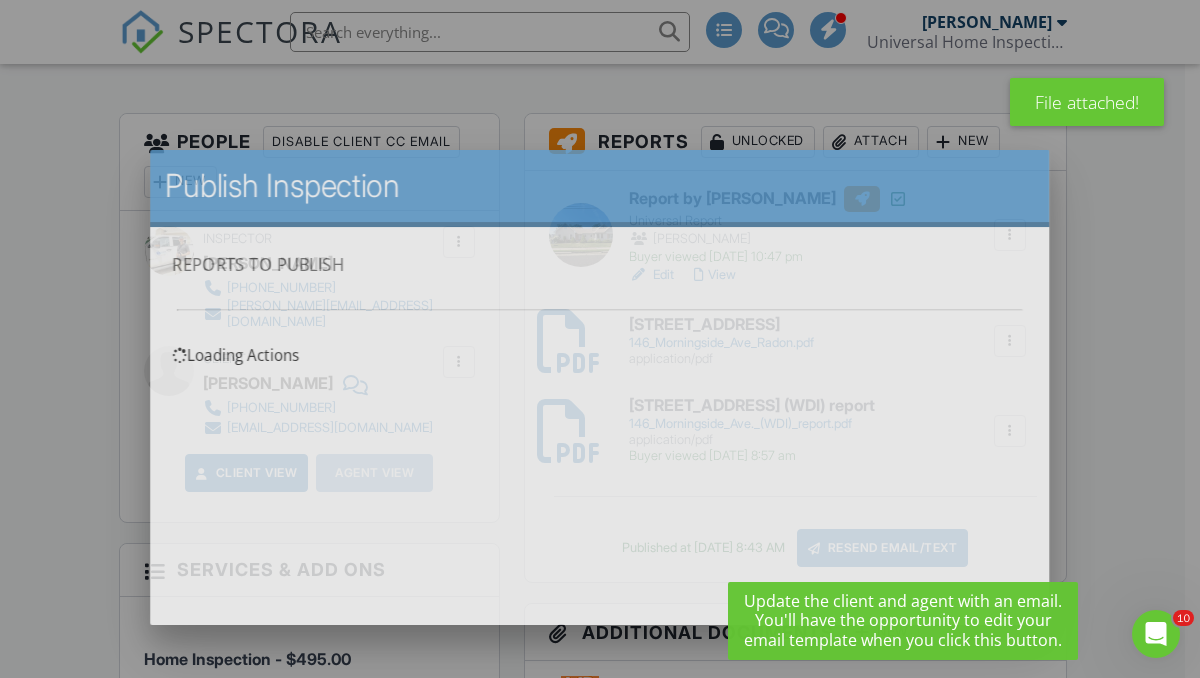 scroll, scrollTop: 0, scrollLeft: 0, axis: both 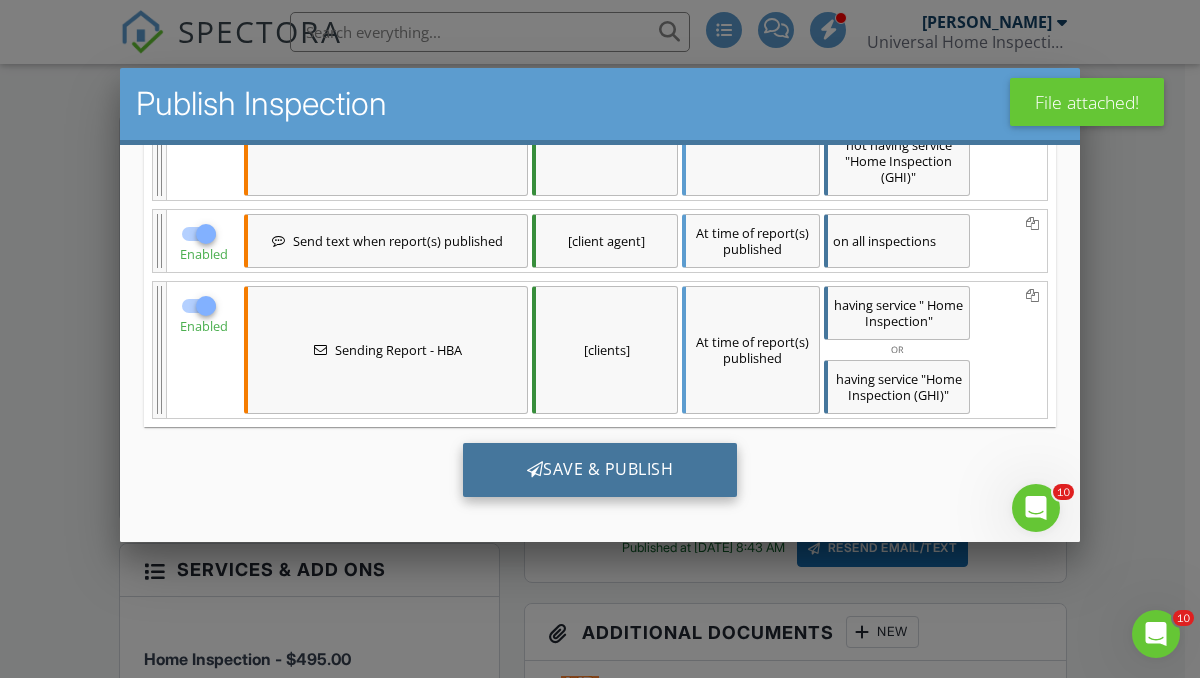 click on "Save & Publish" at bounding box center (600, 469) 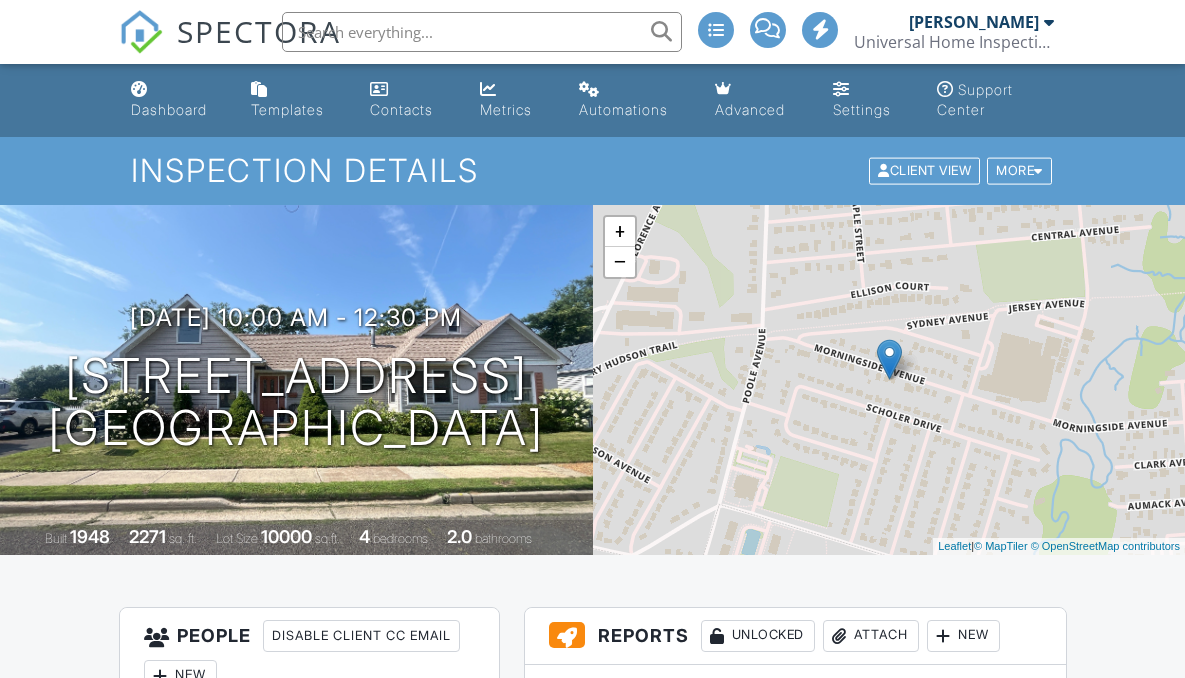 scroll, scrollTop: 0, scrollLeft: 0, axis: both 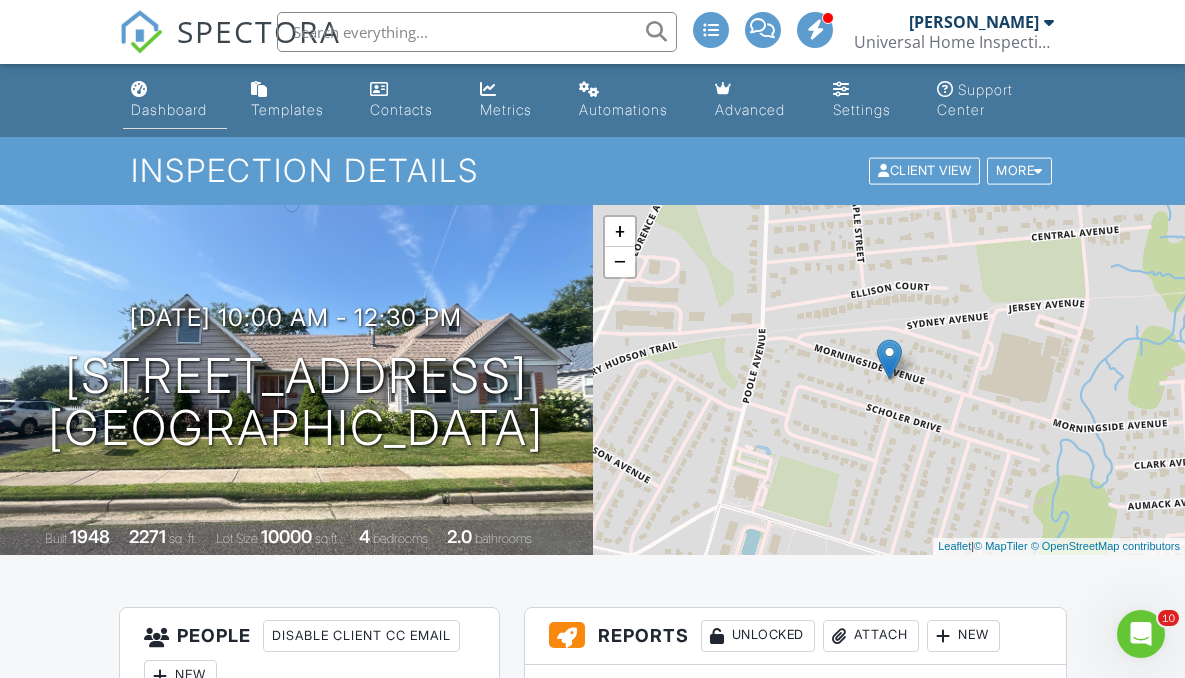 click on "Dashboard" at bounding box center (169, 109) 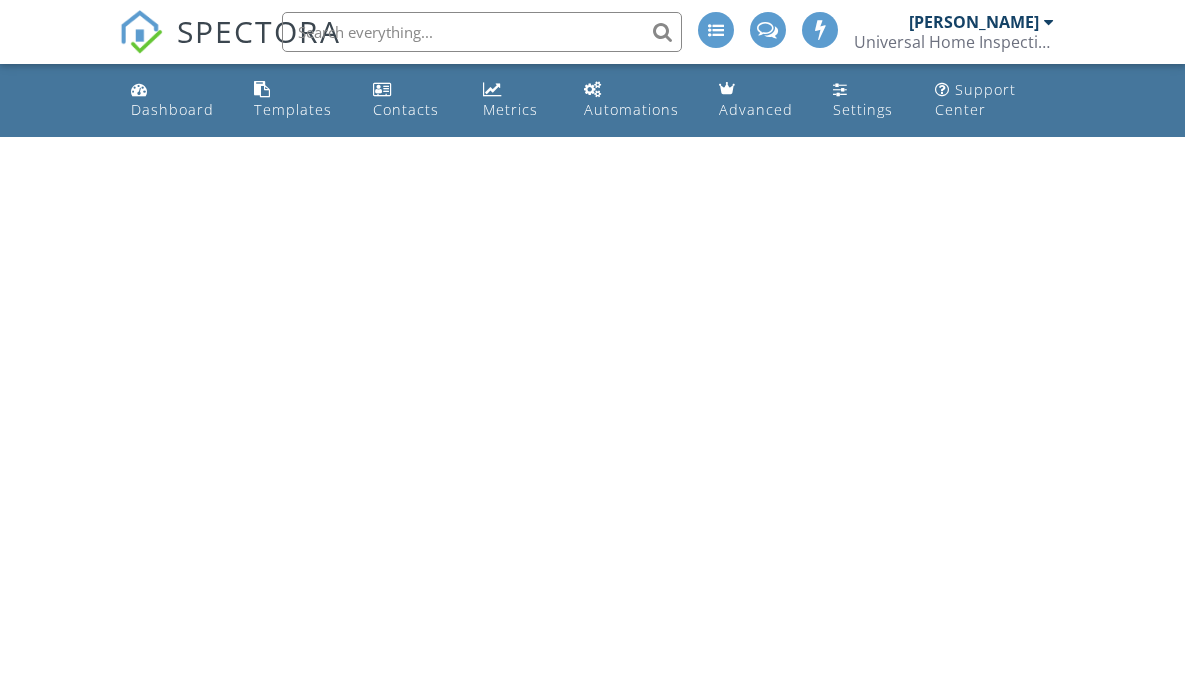 scroll, scrollTop: 0, scrollLeft: 0, axis: both 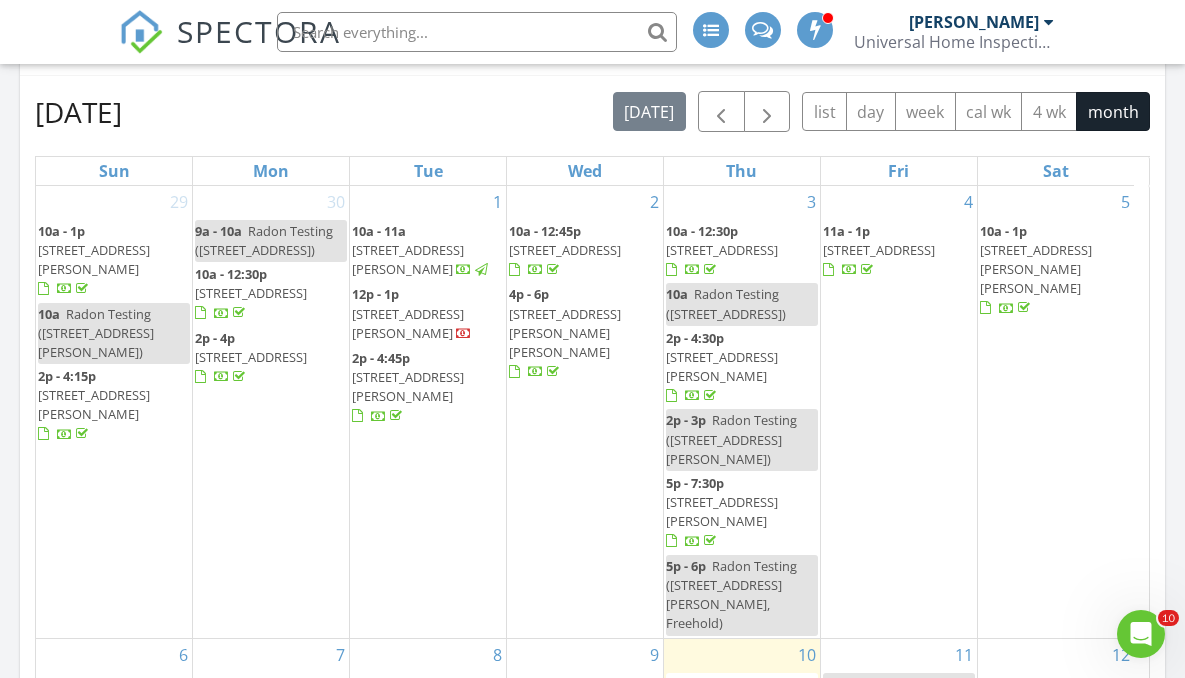 click on "6 Rumford Ct, Jackson Township 08527" at bounding box center [722, 366] 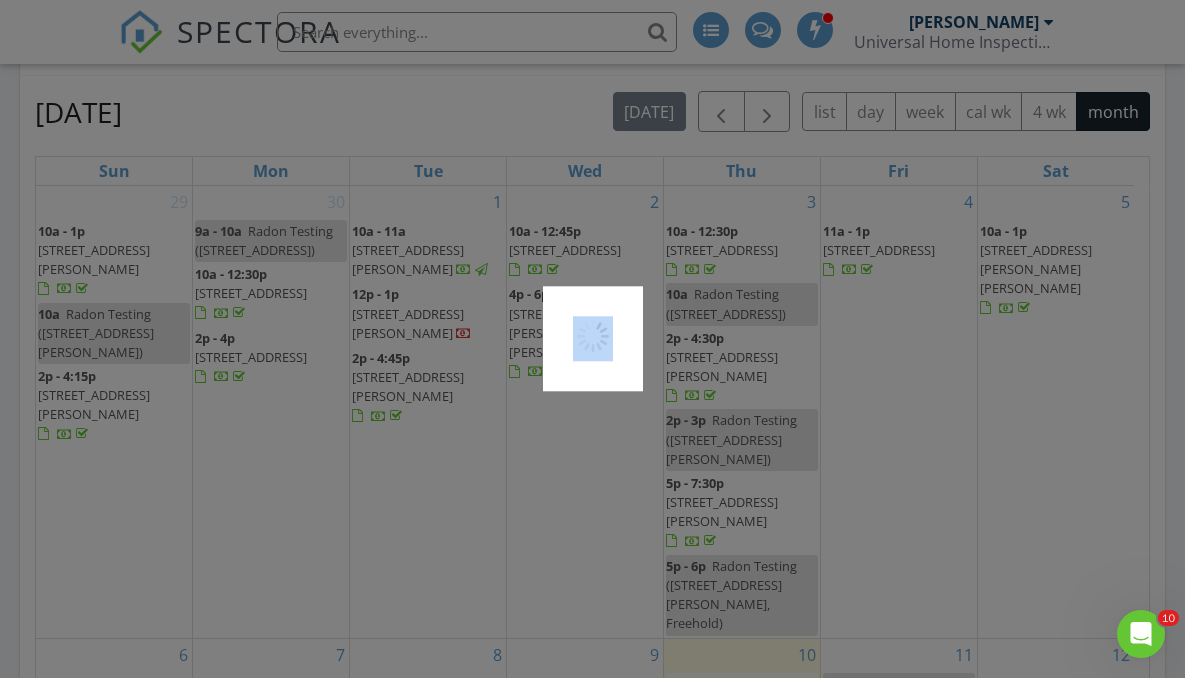 click at bounding box center (592, 339) 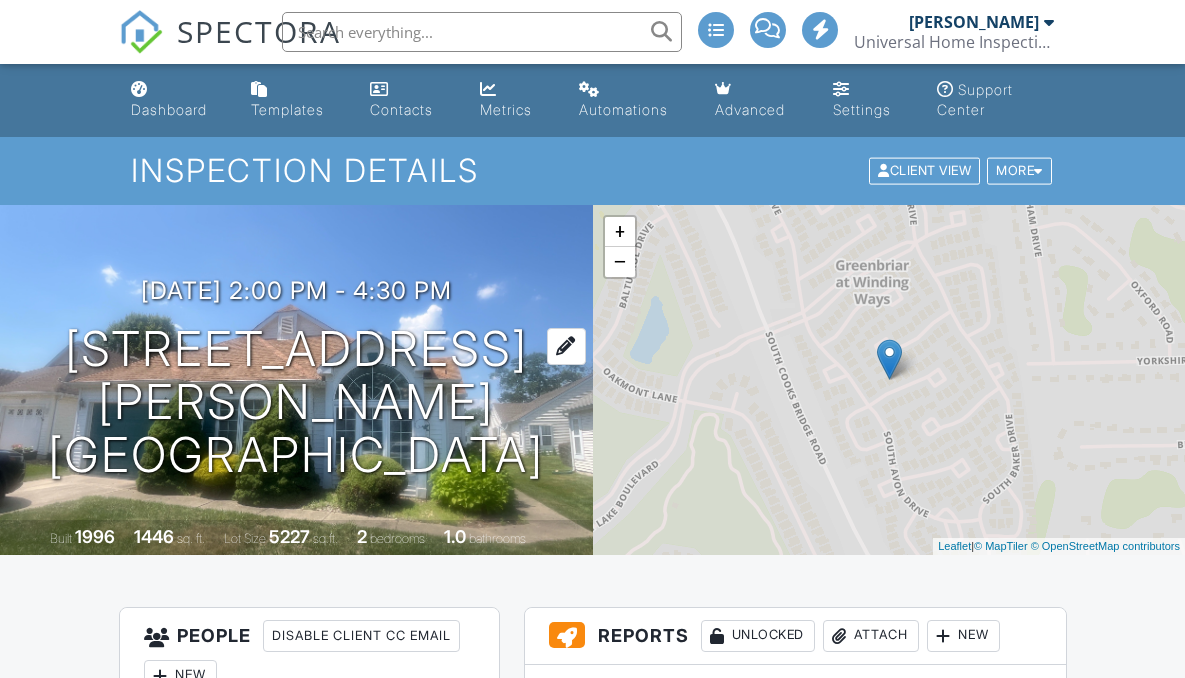 scroll, scrollTop: 0, scrollLeft: 0, axis: both 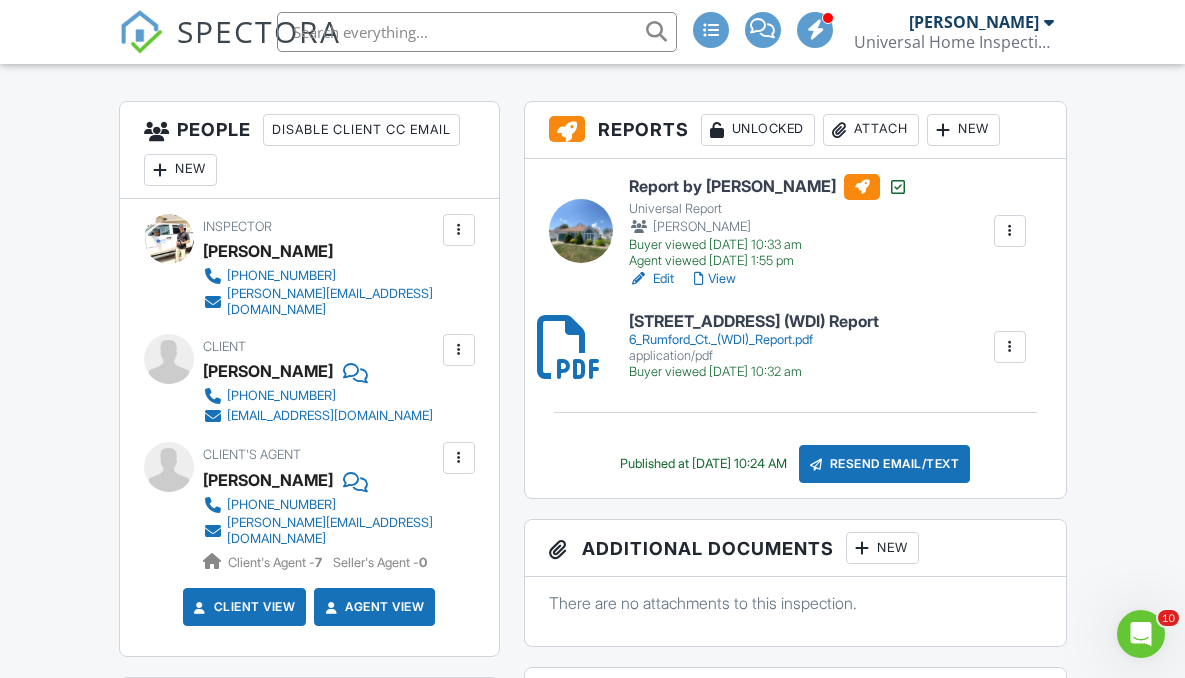 click on "Attach" at bounding box center [871, 130] 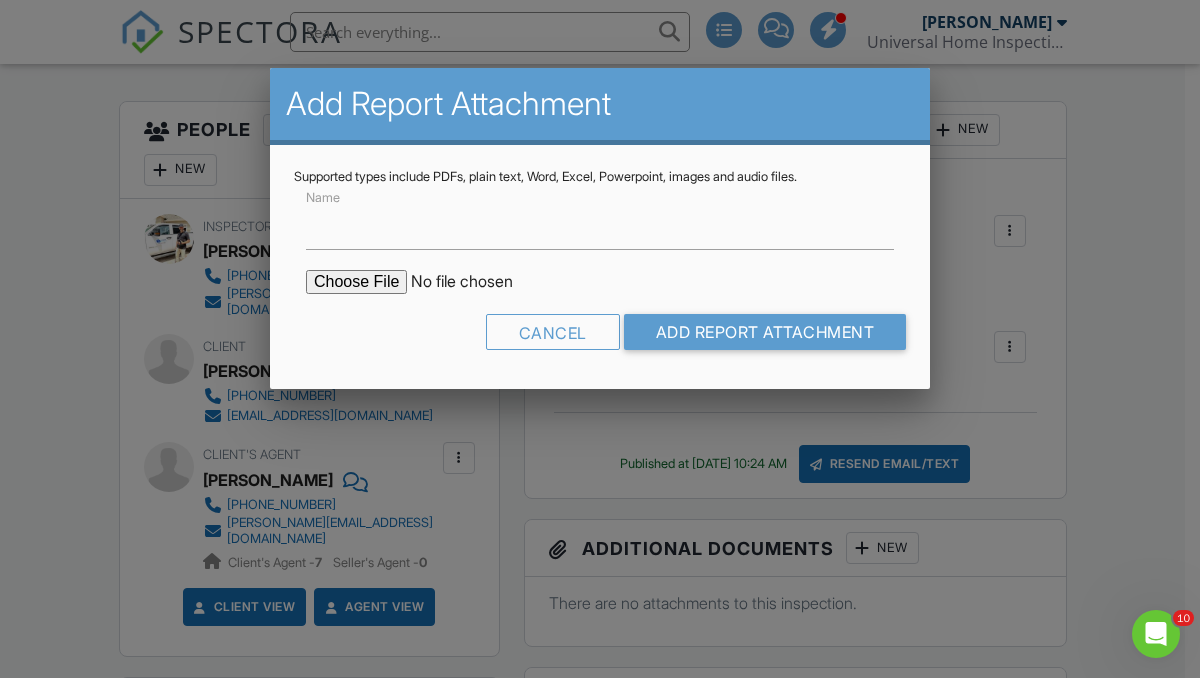 click at bounding box center [476, 282] 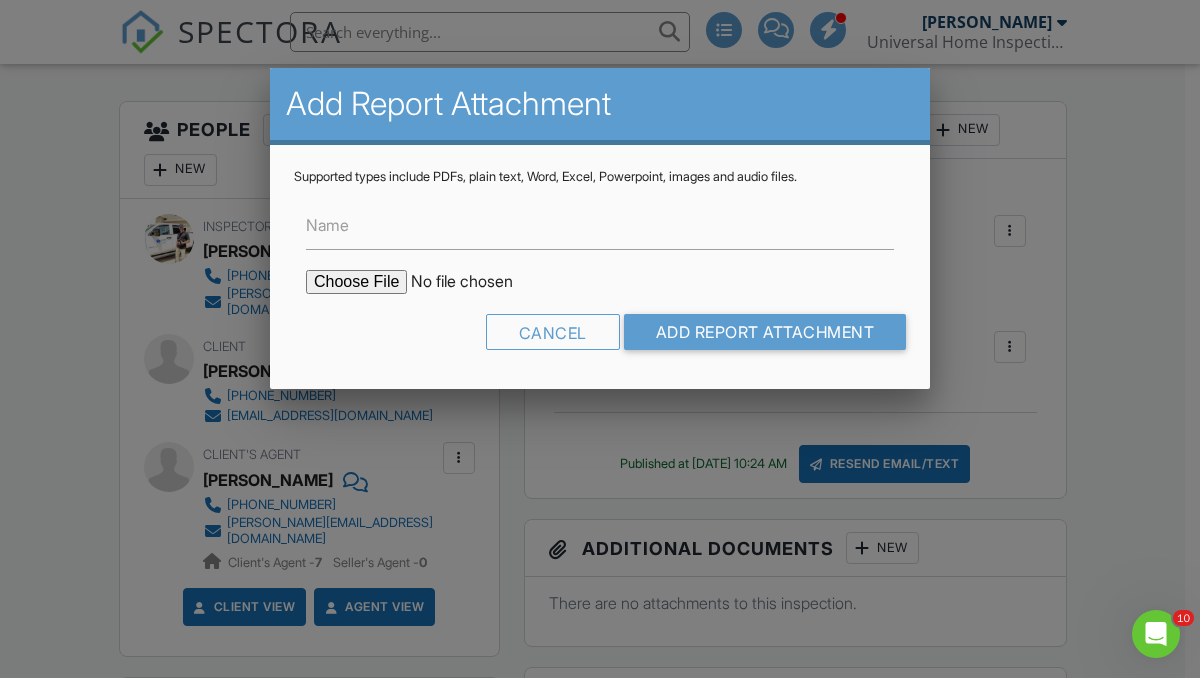 type on "C:\fakepath\3 Rumford Ct Radon.pdf" 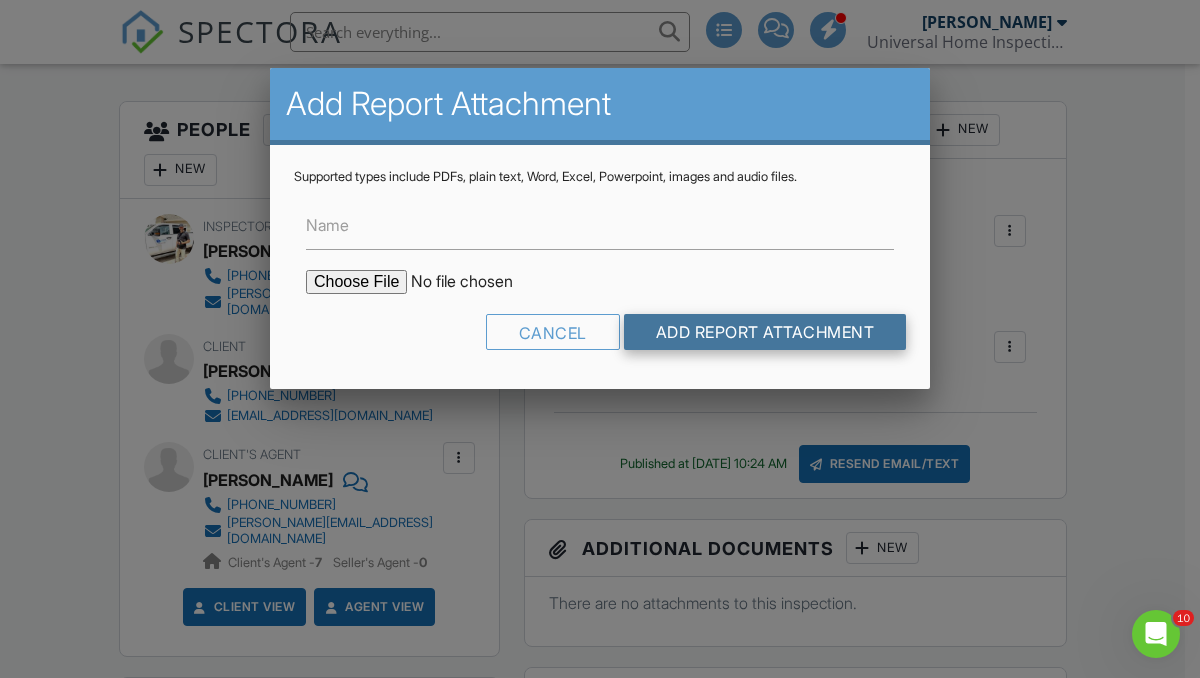 click on "Add Report Attachment" at bounding box center (765, 332) 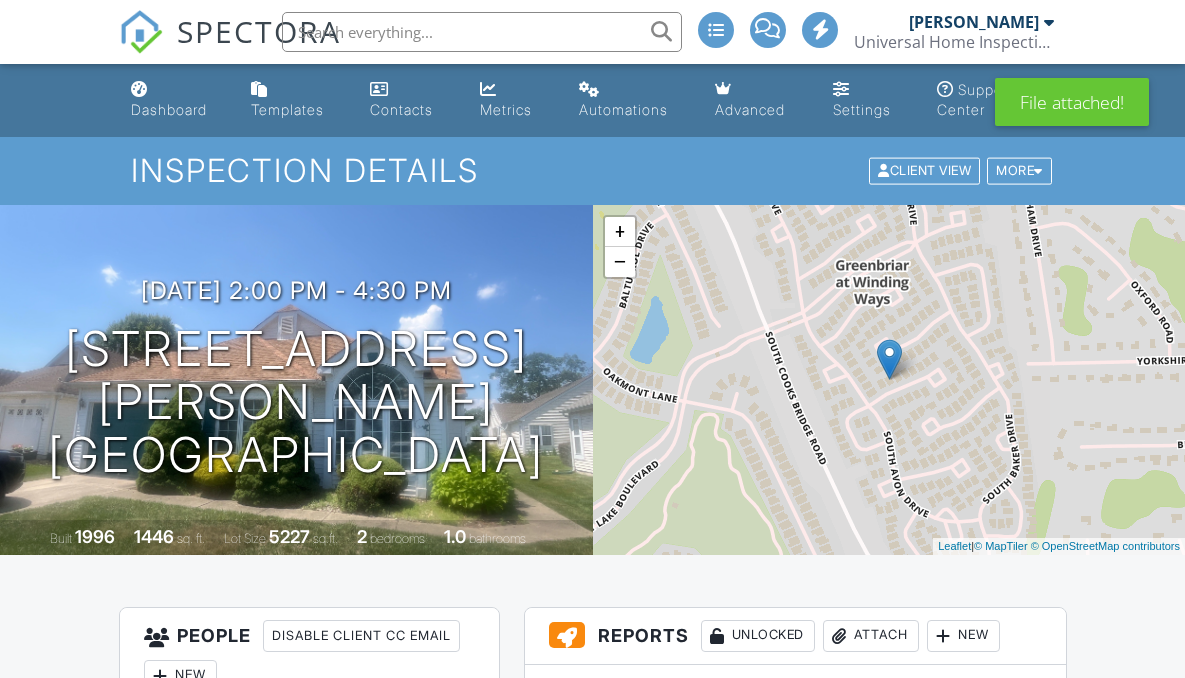scroll, scrollTop: 504, scrollLeft: 0, axis: vertical 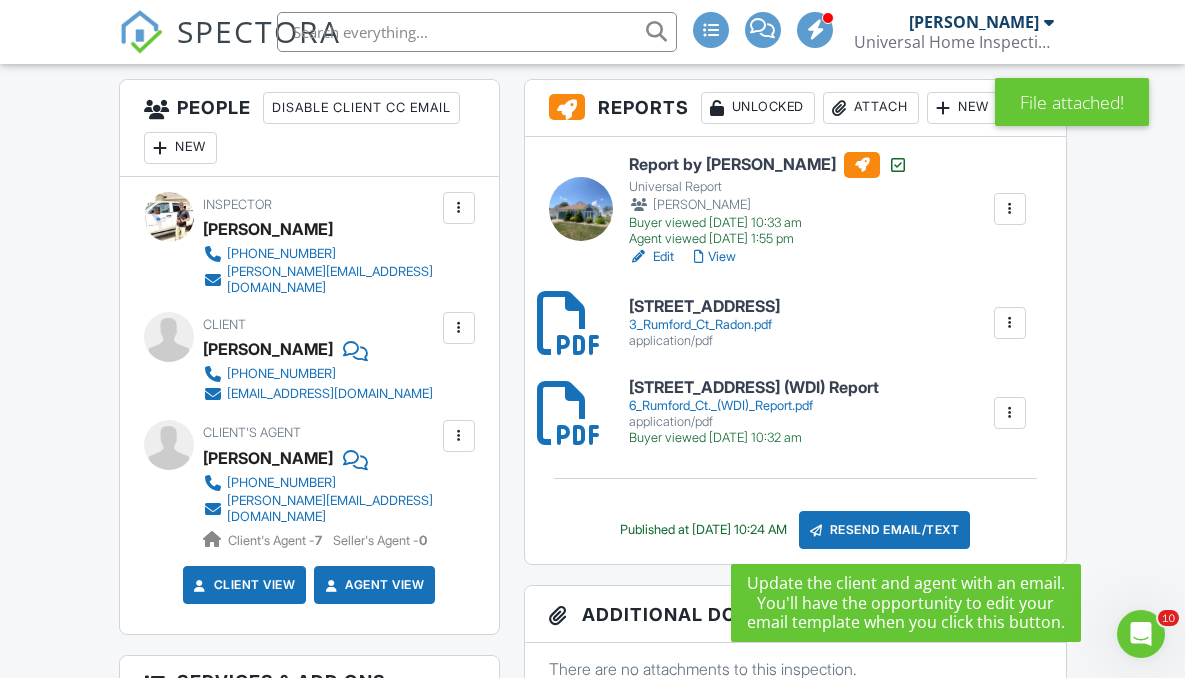click on "Resend Email/Text" at bounding box center [885, 530] 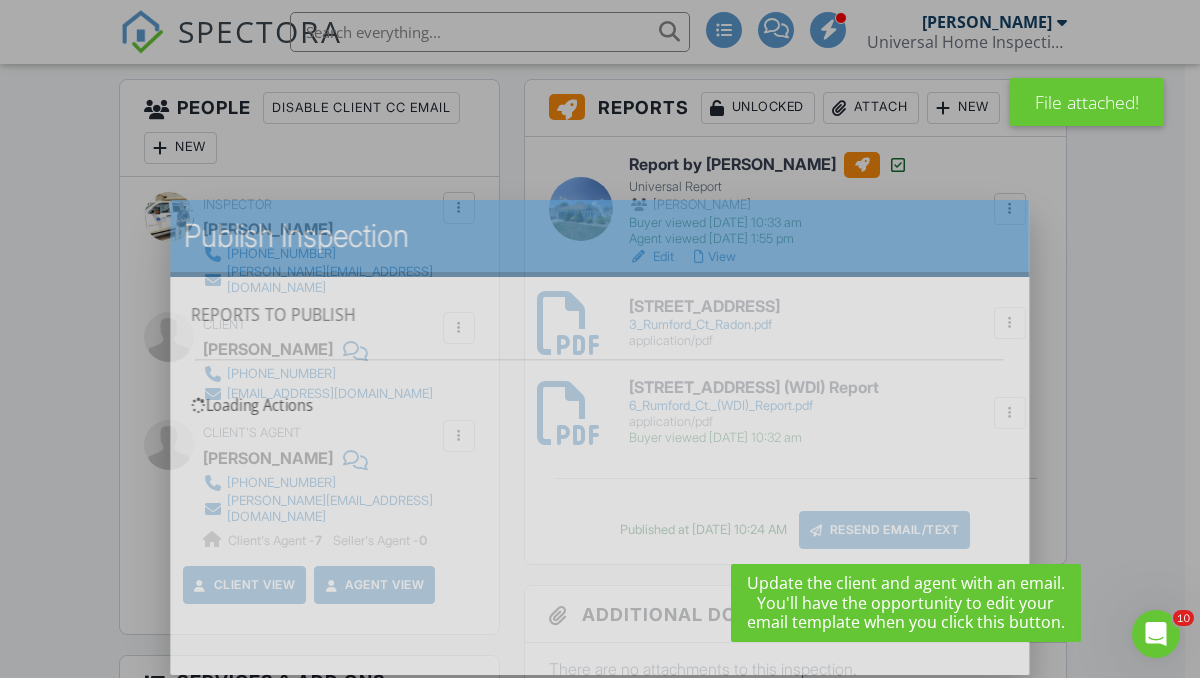 scroll, scrollTop: 0, scrollLeft: 0, axis: both 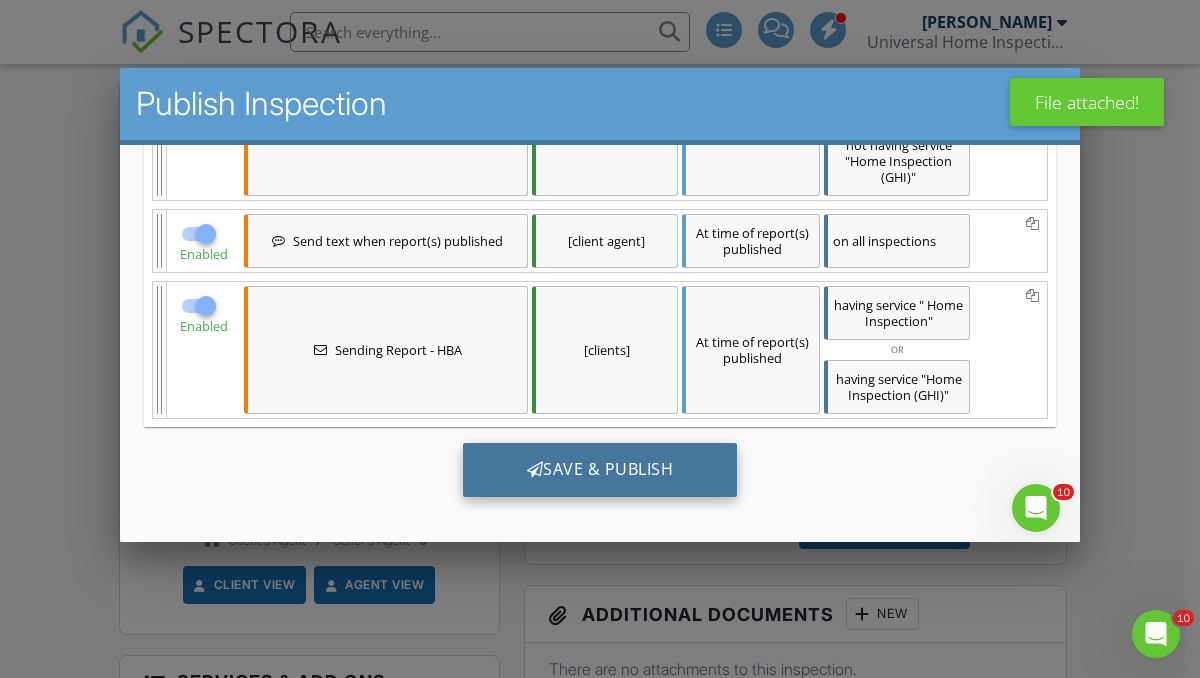 click on "Save & Publish" at bounding box center [600, 469] 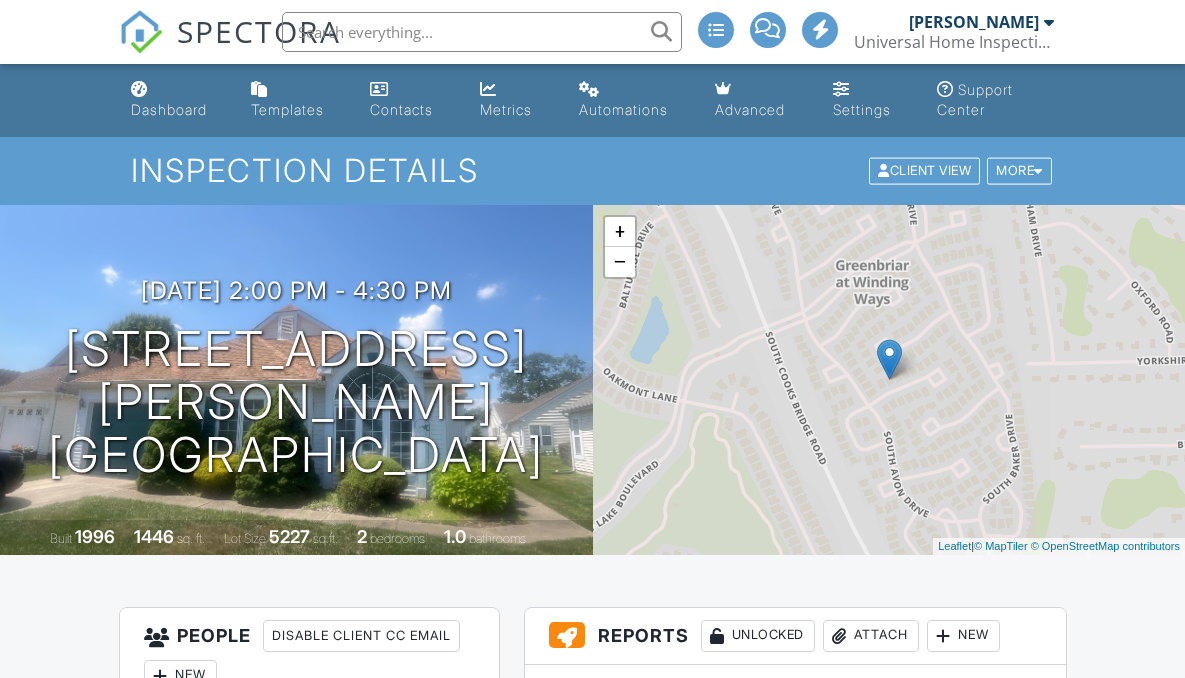 scroll, scrollTop: 0, scrollLeft: 0, axis: both 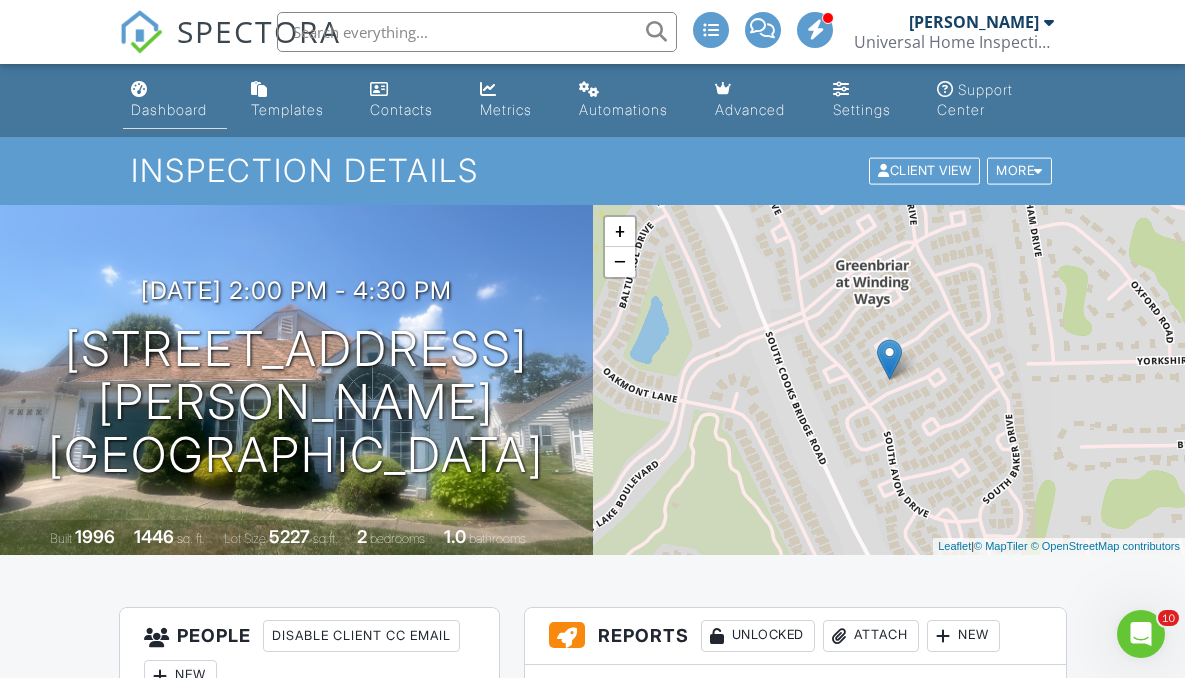 click on "Dashboard" at bounding box center [169, 109] 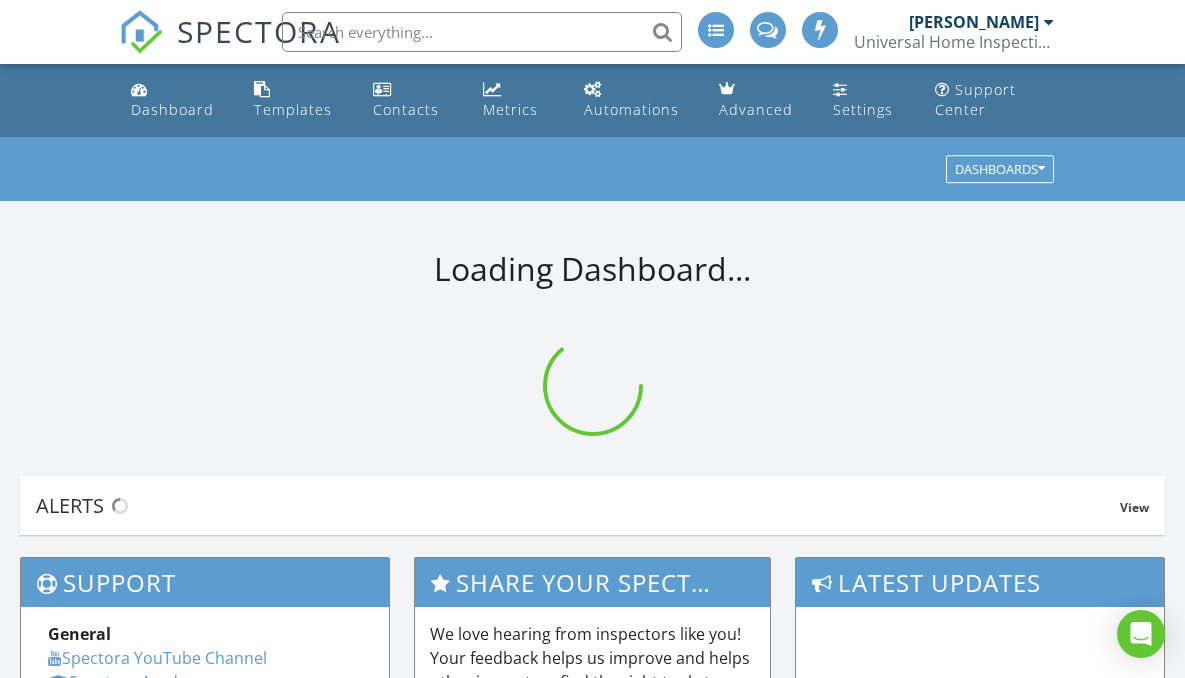 scroll, scrollTop: 0, scrollLeft: 0, axis: both 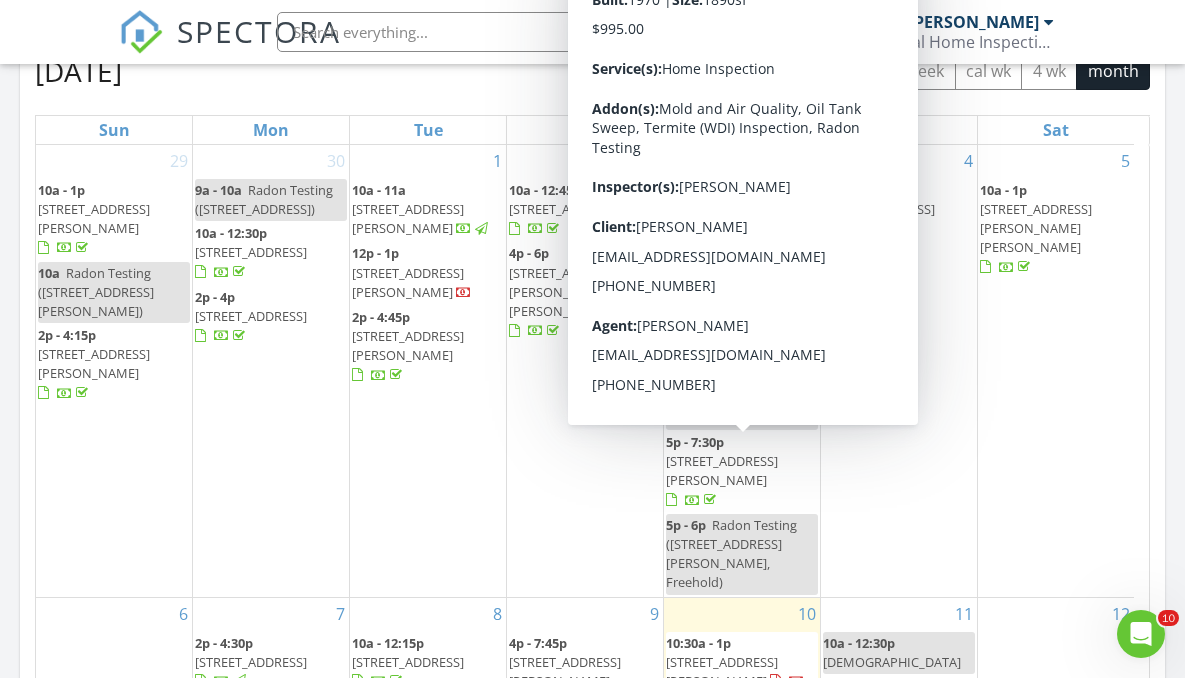click on "3 McElwaine Dr, Freehold 07728" at bounding box center [722, 470] 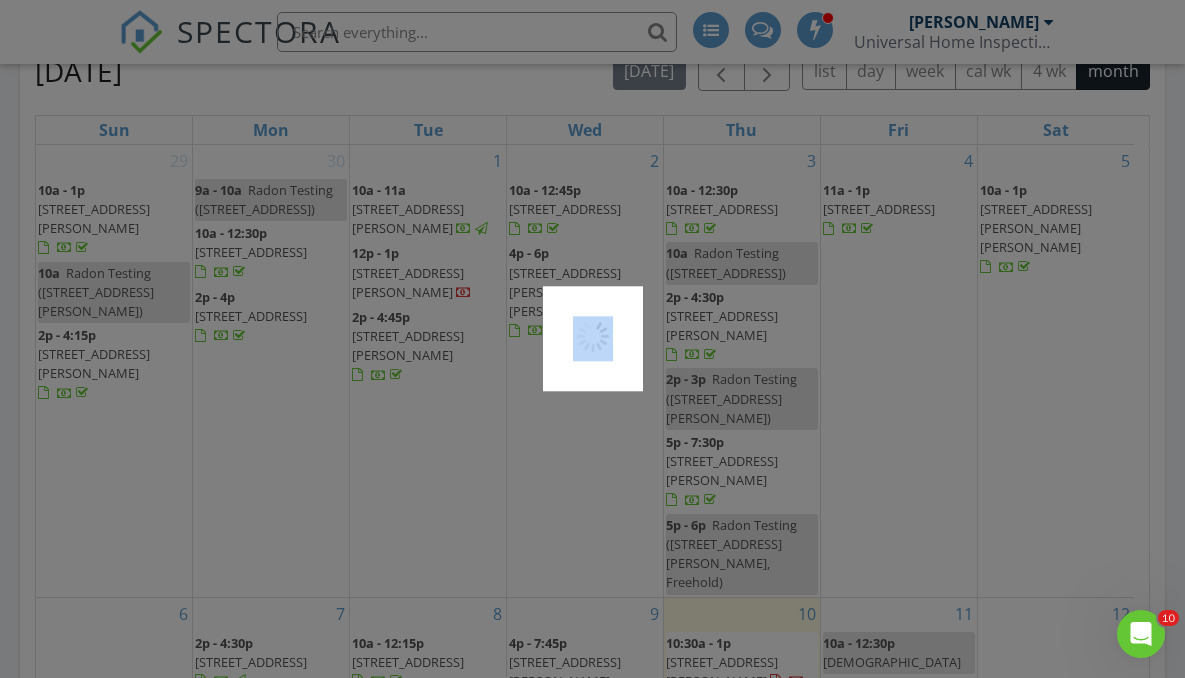 click at bounding box center (592, 339) 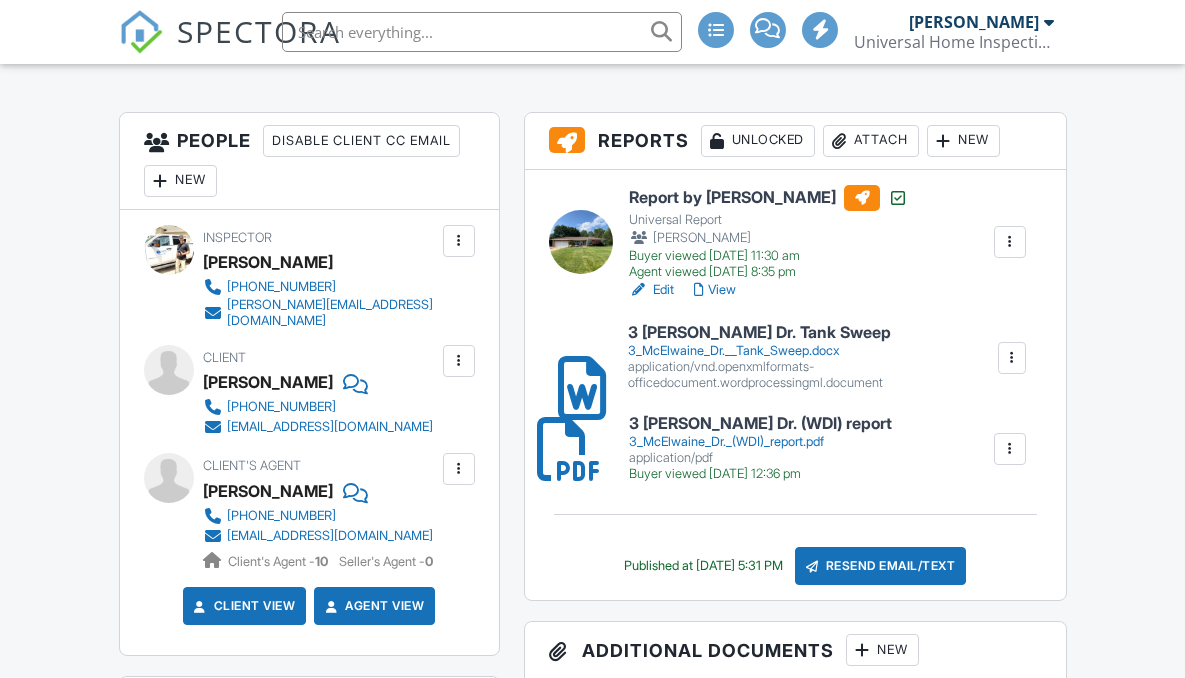 scroll, scrollTop: 495, scrollLeft: 0, axis: vertical 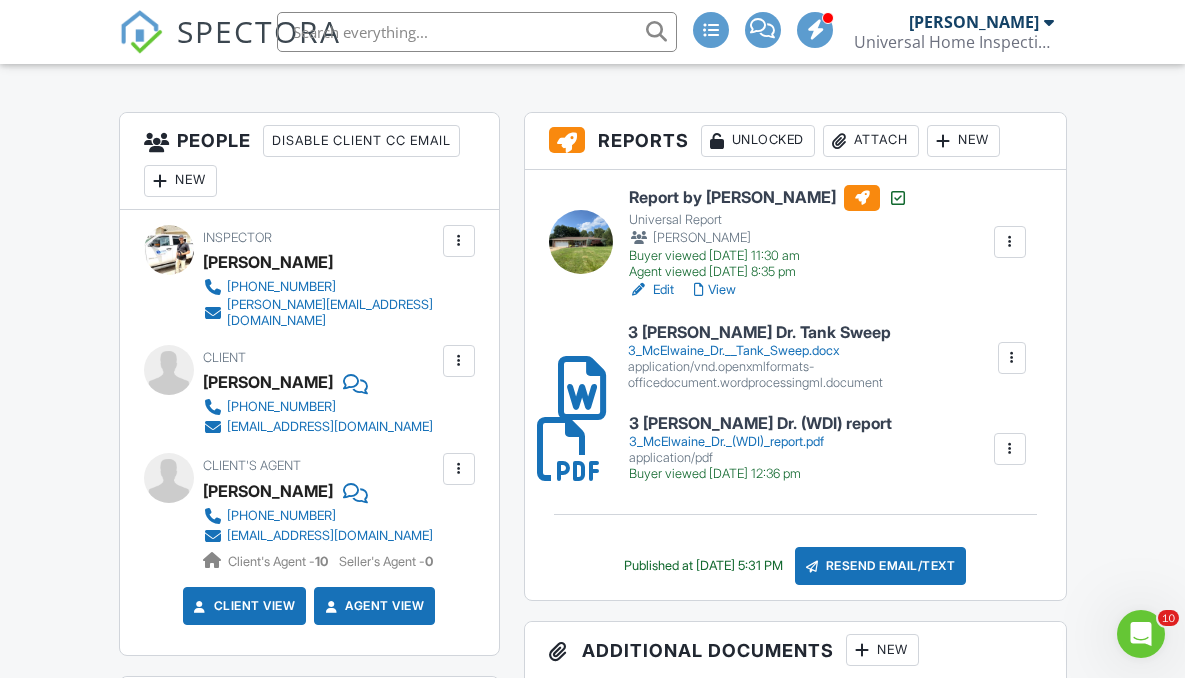 click on "Attach" at bounding box center [871, 141] 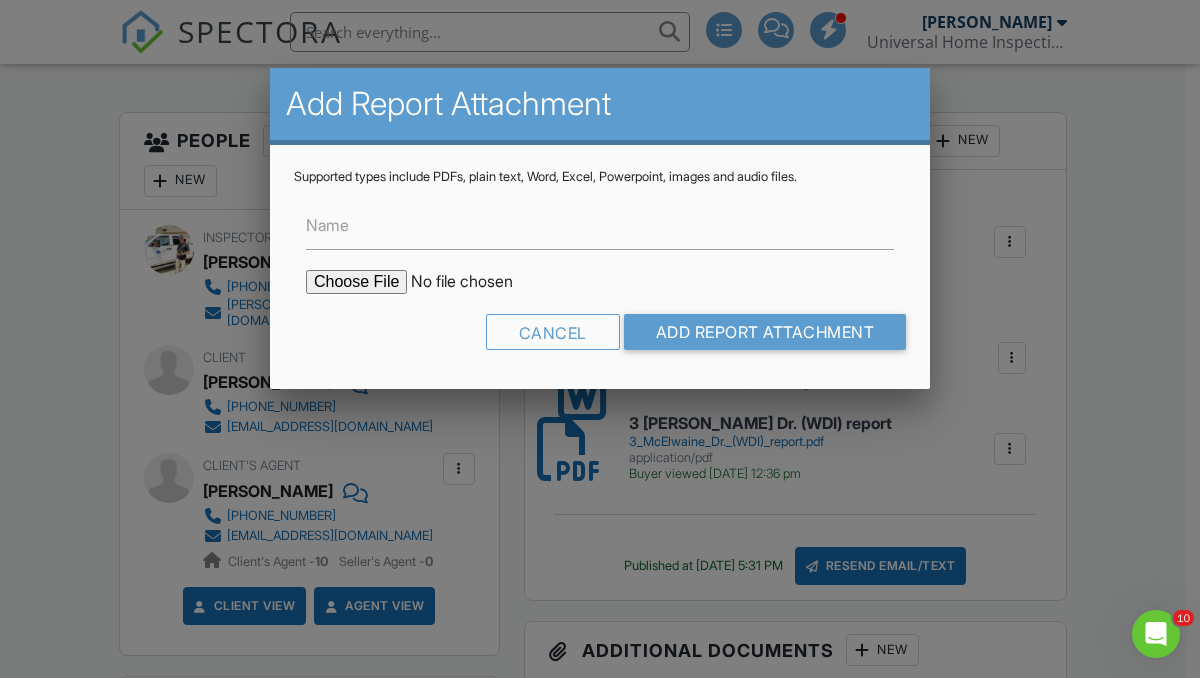 click at bounding box center (476, 282) 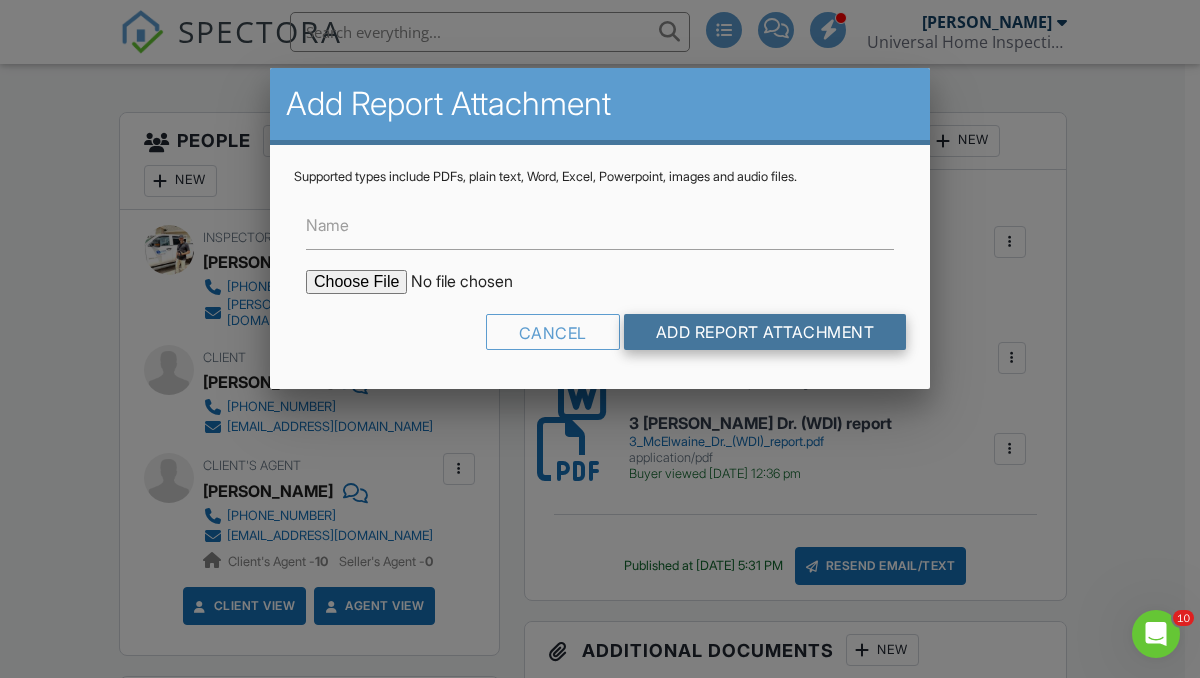 click on "Add Report Attachment" at bounding box center (765, 332) 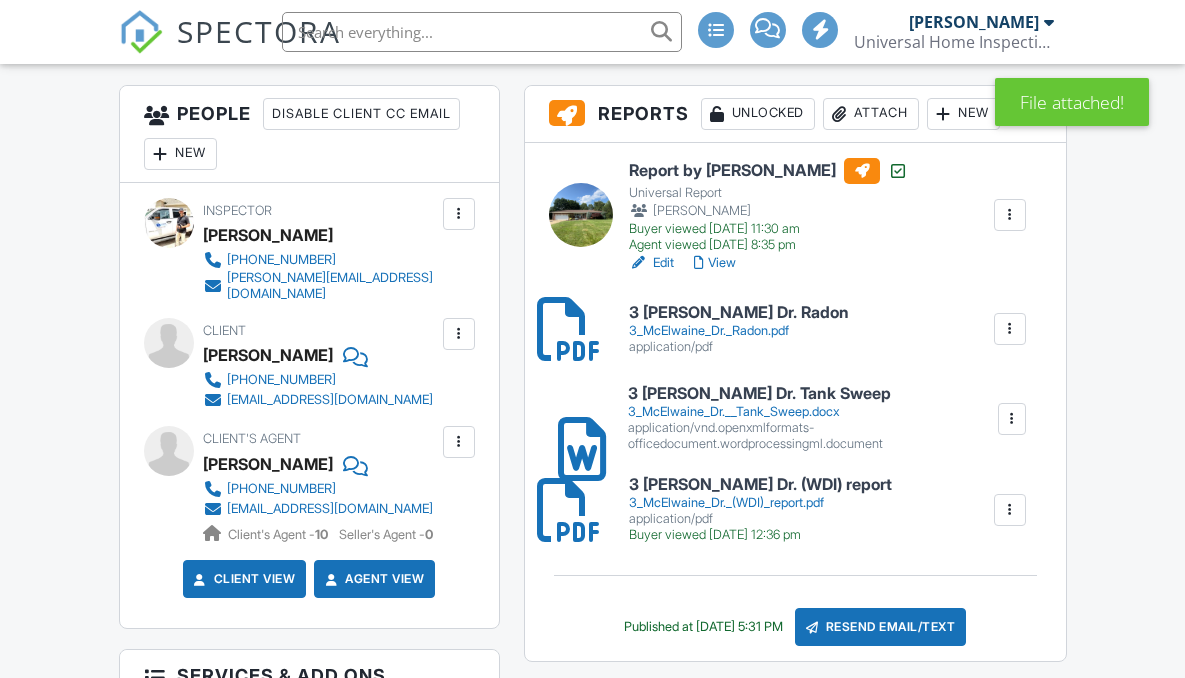 scroll, scrollTop: 544, scrollLeft: 0, axis: vertical 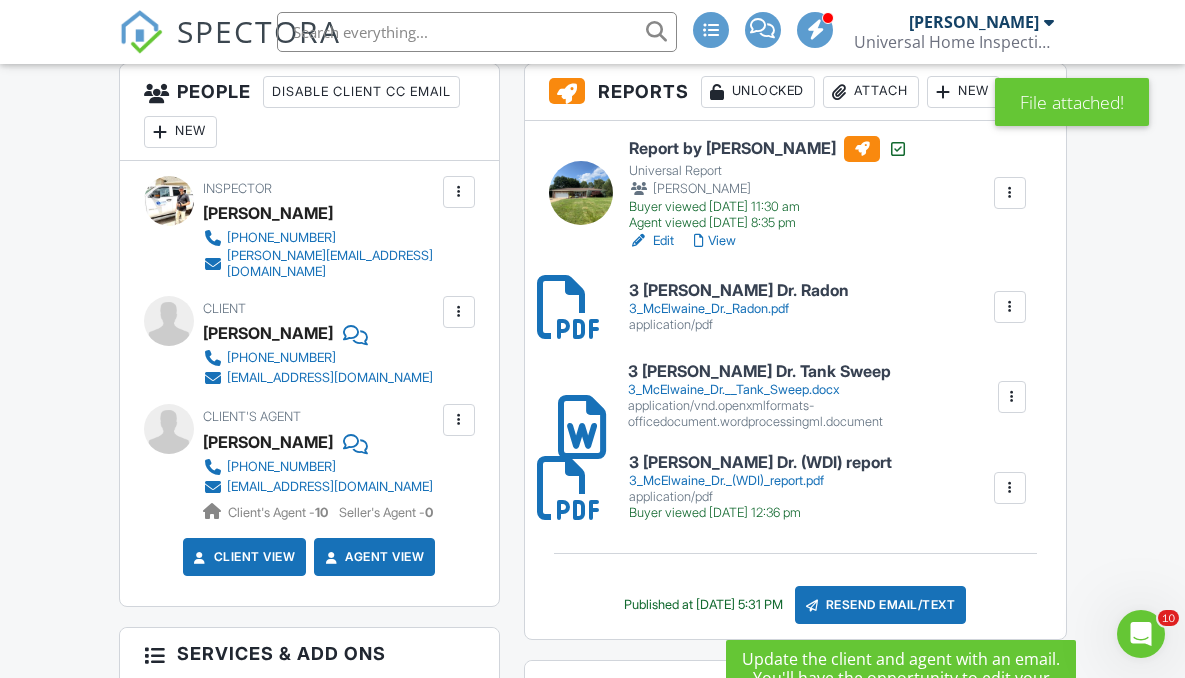 click on "Resend Email/Text" at bounding box center (881, 605) 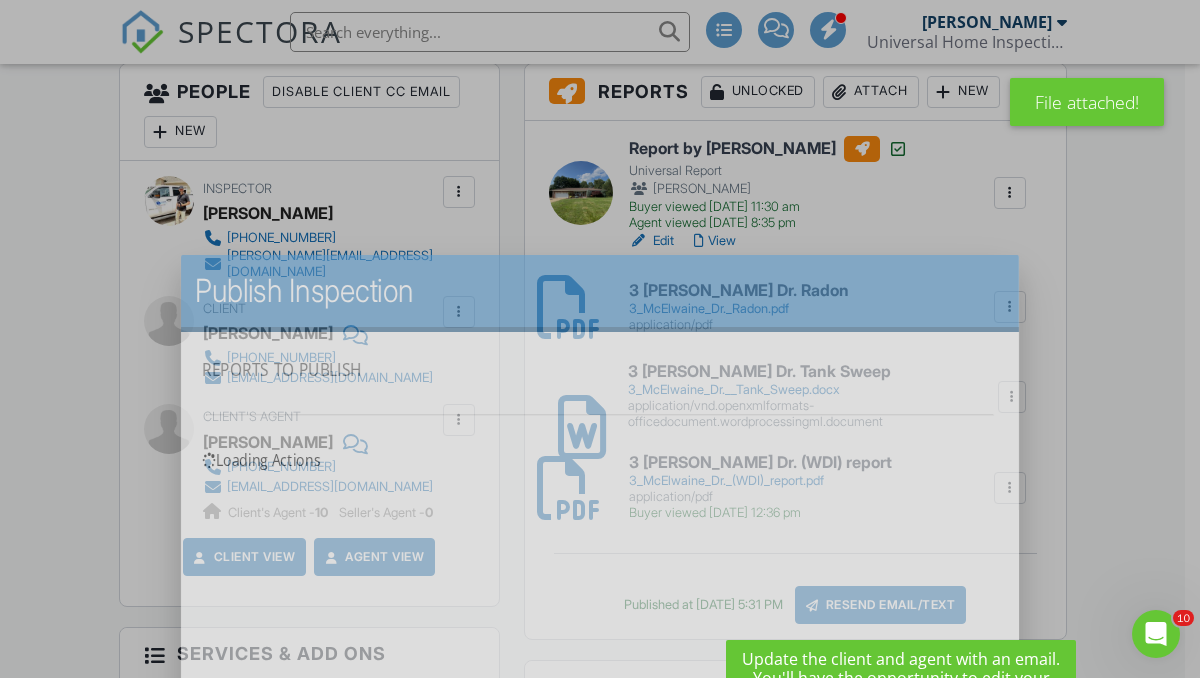 scroll, scrollTop: 0, scrollLeft: 0, axis: both 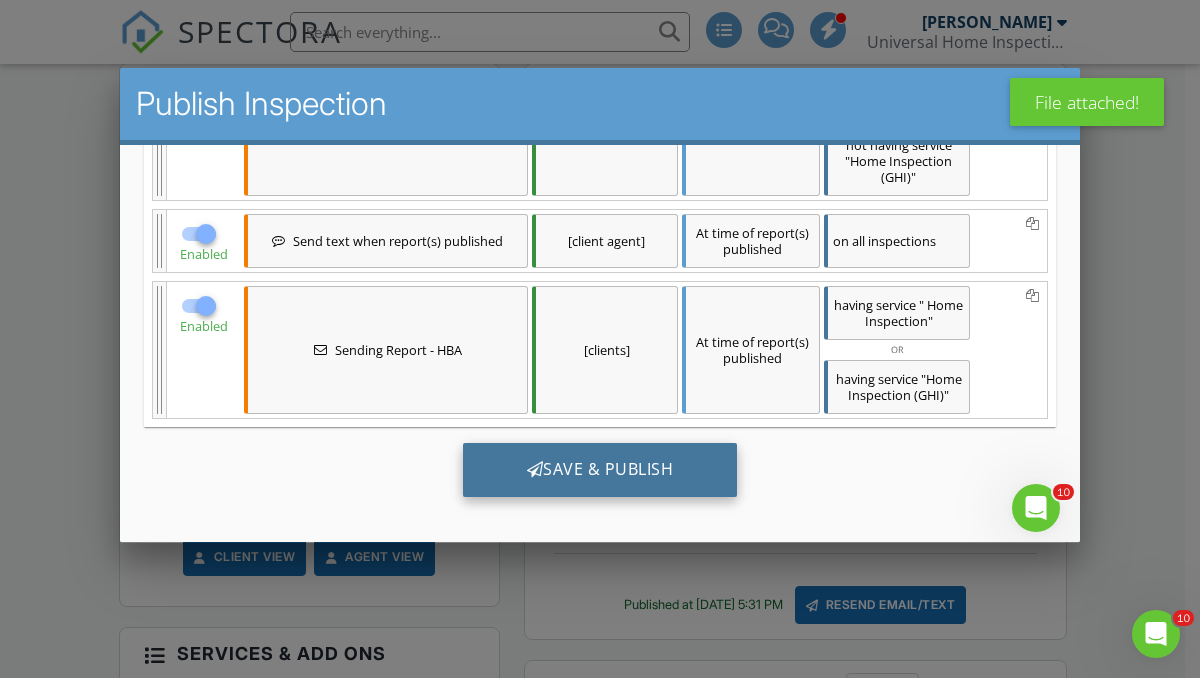 click on "Save & Publish" at bounding box center [600, 469] 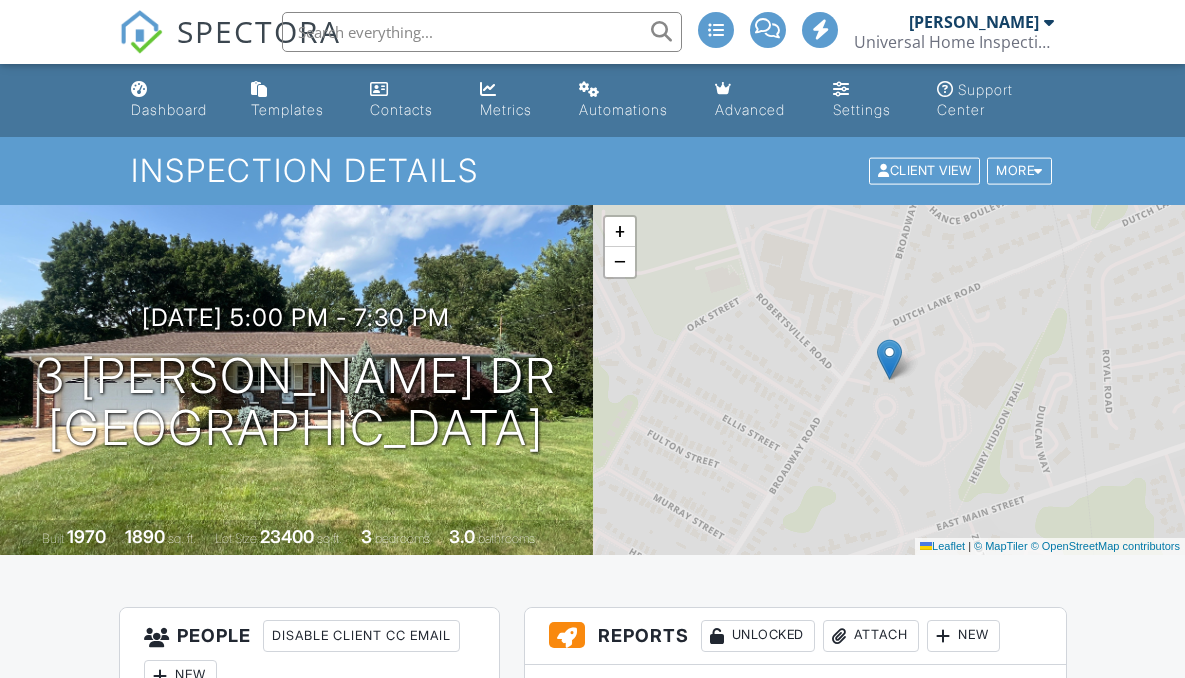 scroll, scrollTop: 0, scrollLeft: 0, axis: both 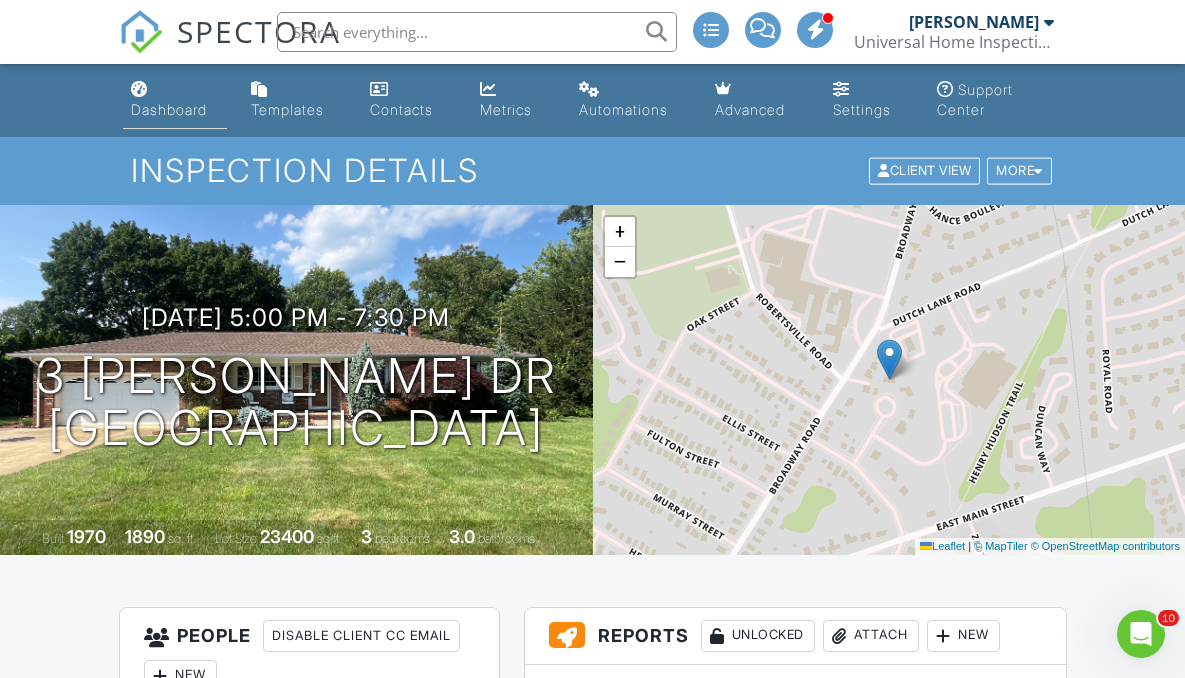 click on "Dashboard" at bounding box center [169, 109] 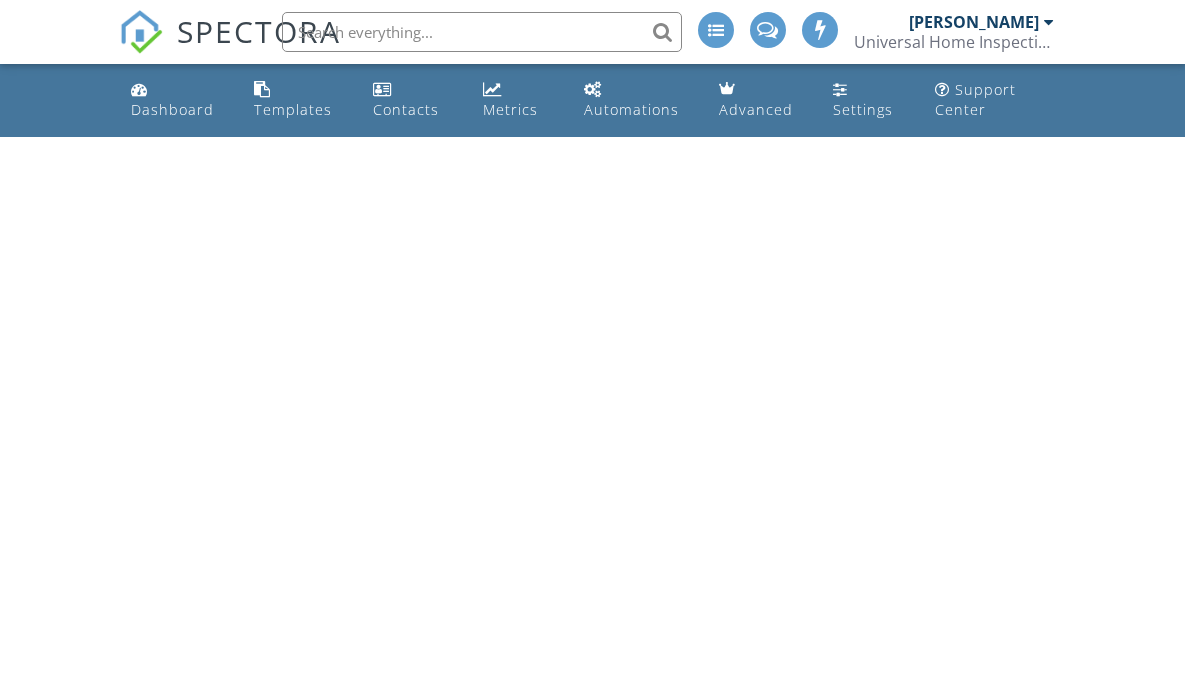 scroll, scrollTop: 0, scrollLeft: 0, axis: both 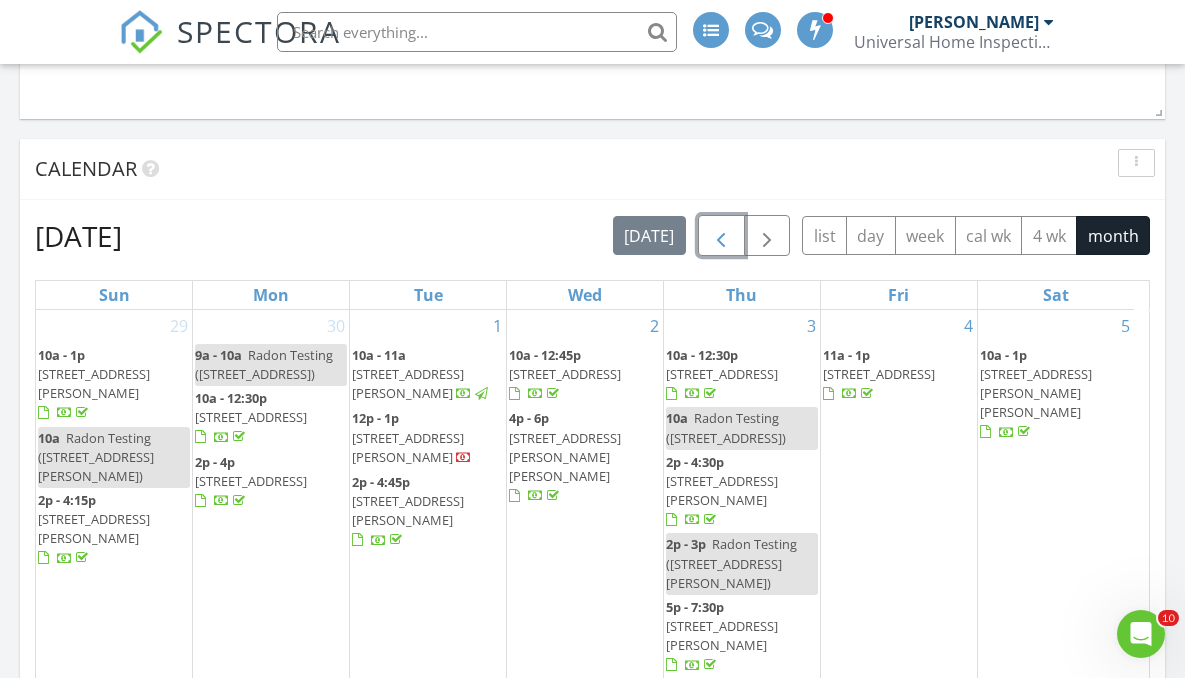 click at bounding box center [721, 236] 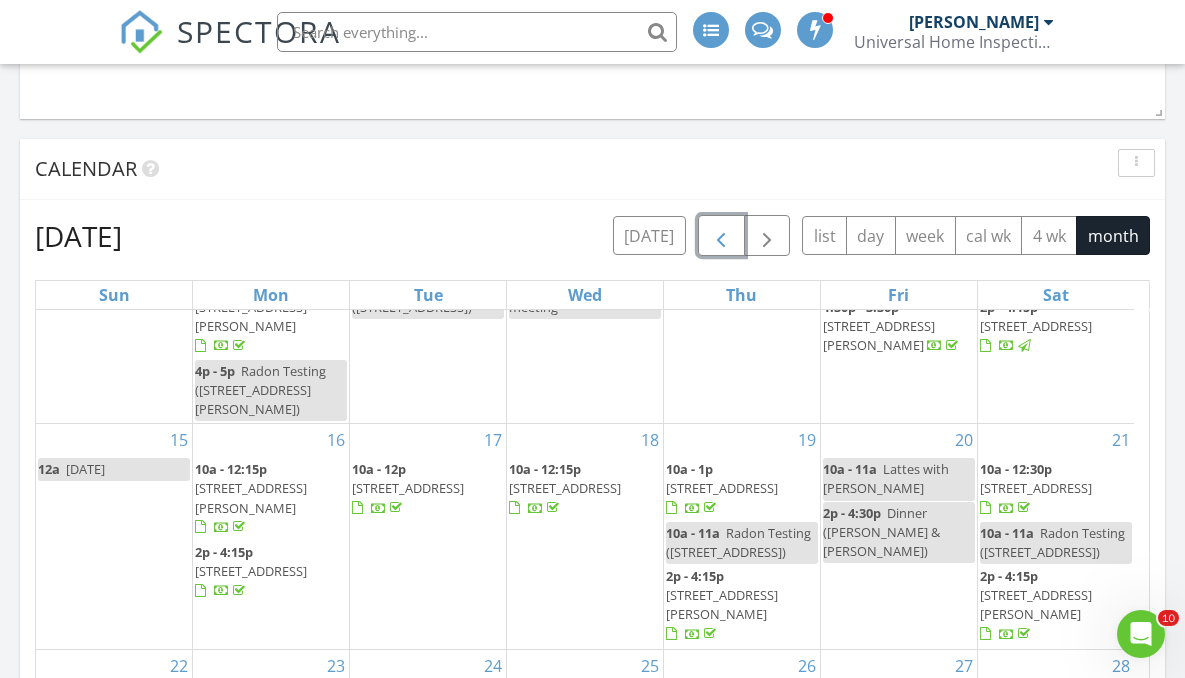 scroll, scrollTop: 333, scrollLeft: 0, axis: vertical 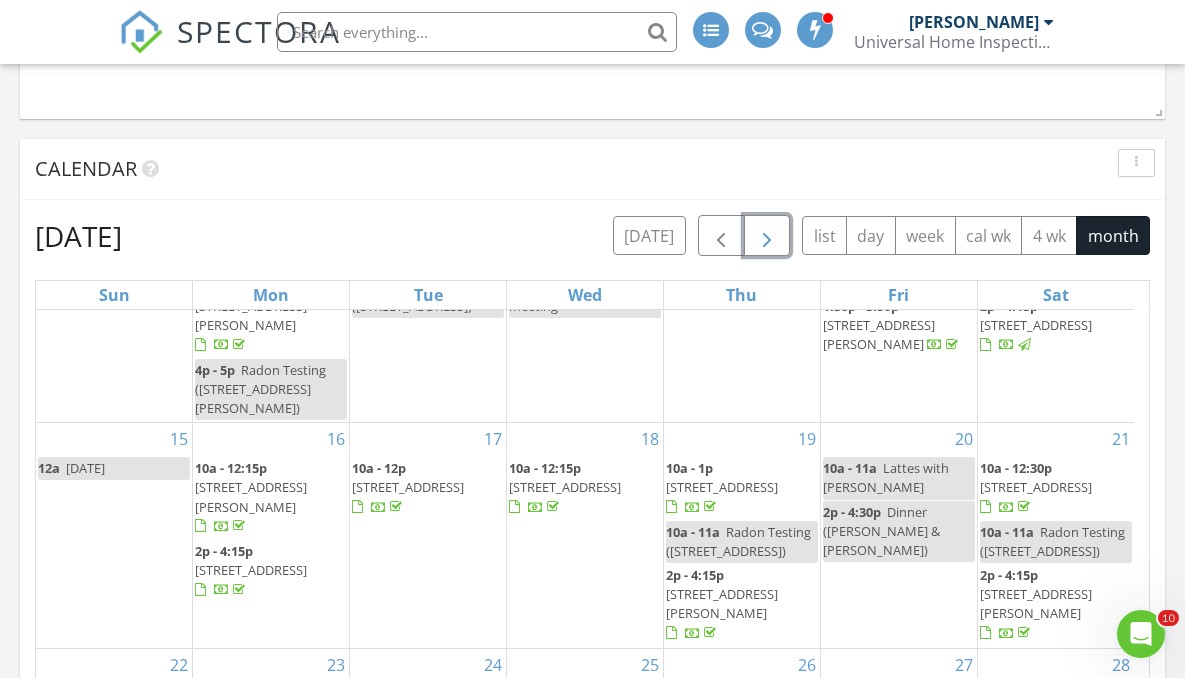 click at bounding box center (767, 236) 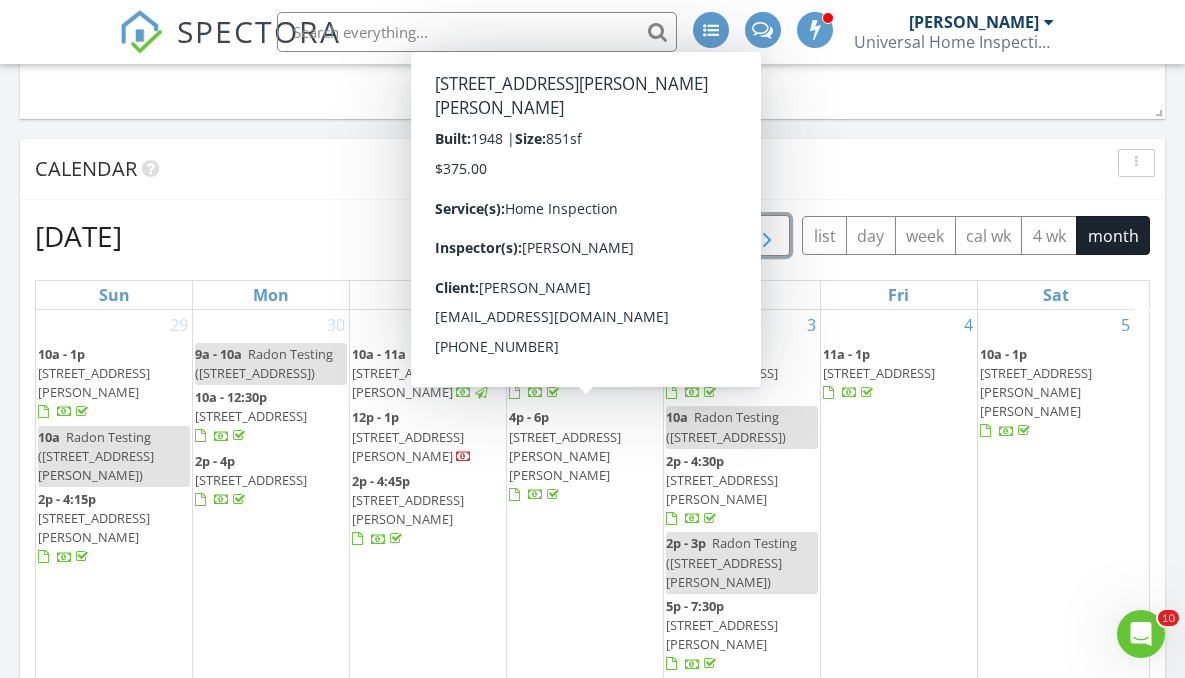 scroll, scrollTop: 0, scrollLeft: 0, axis: both 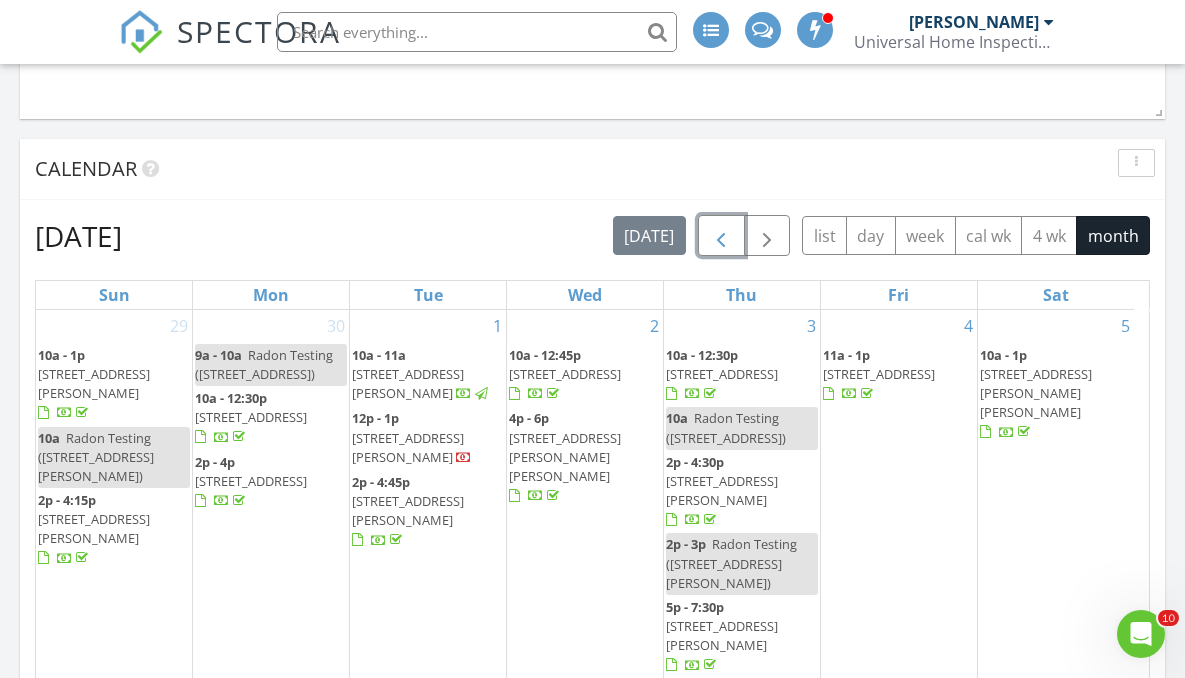 click at bounding box center [721, 236] 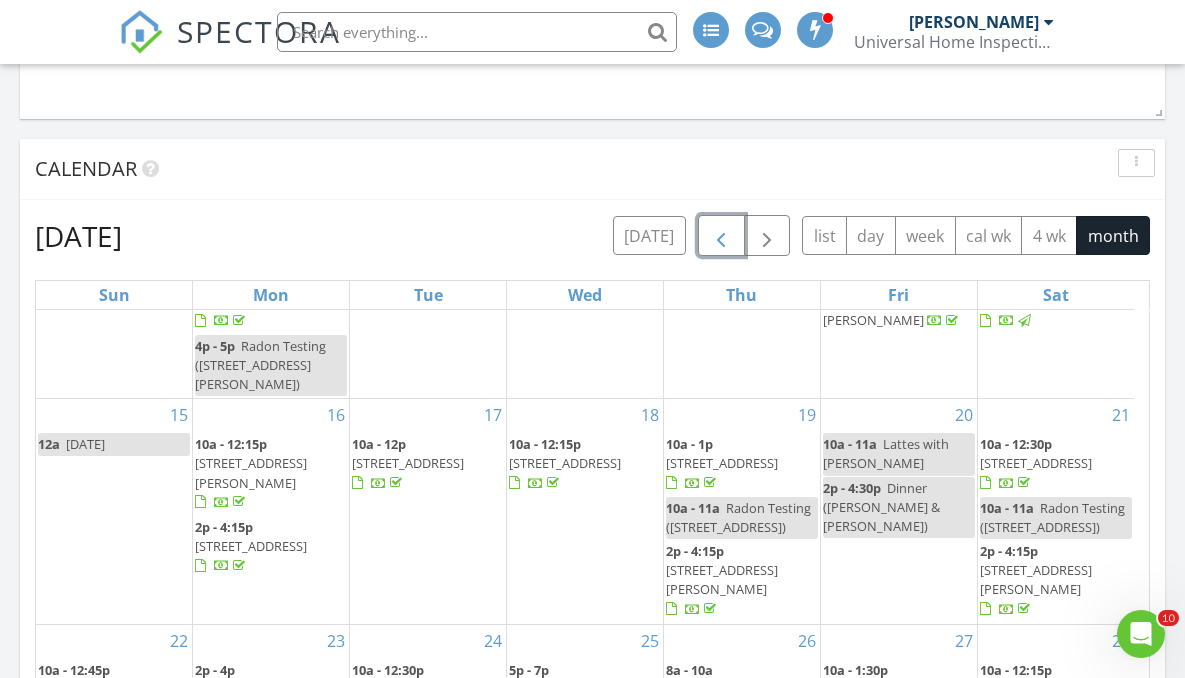 scroll, scrollTop: 470, scrollLeft: 0, axis: vertical 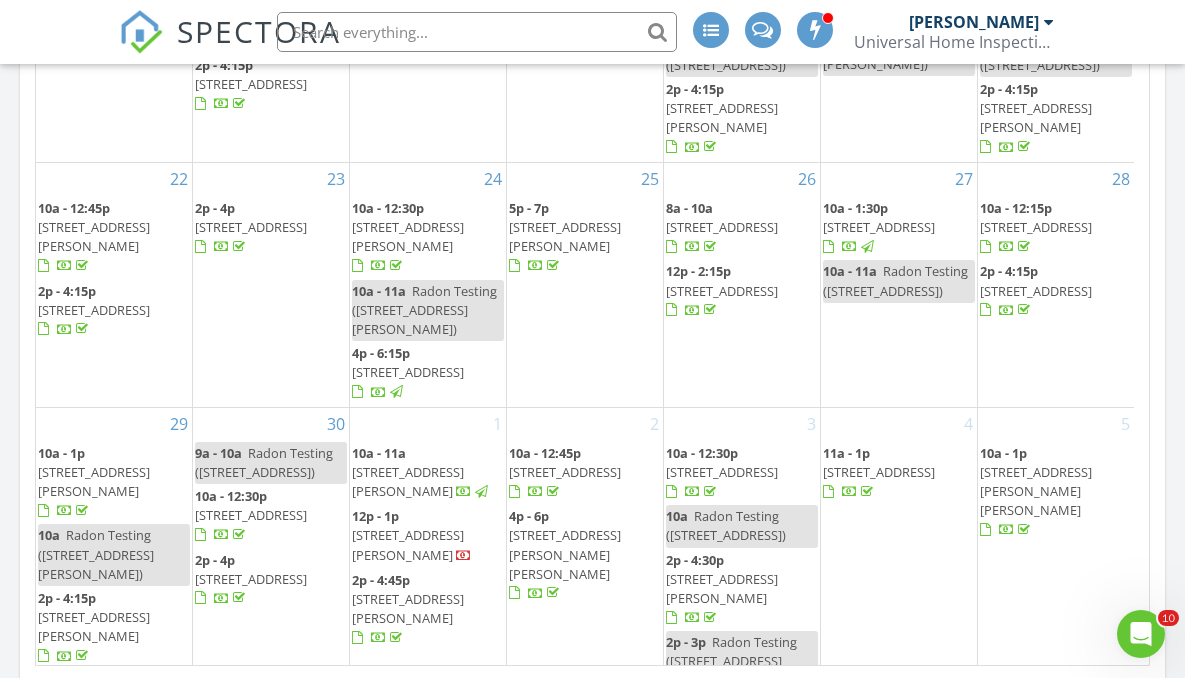 click on "10a - 1:30p" at bounding box center [855, 208] 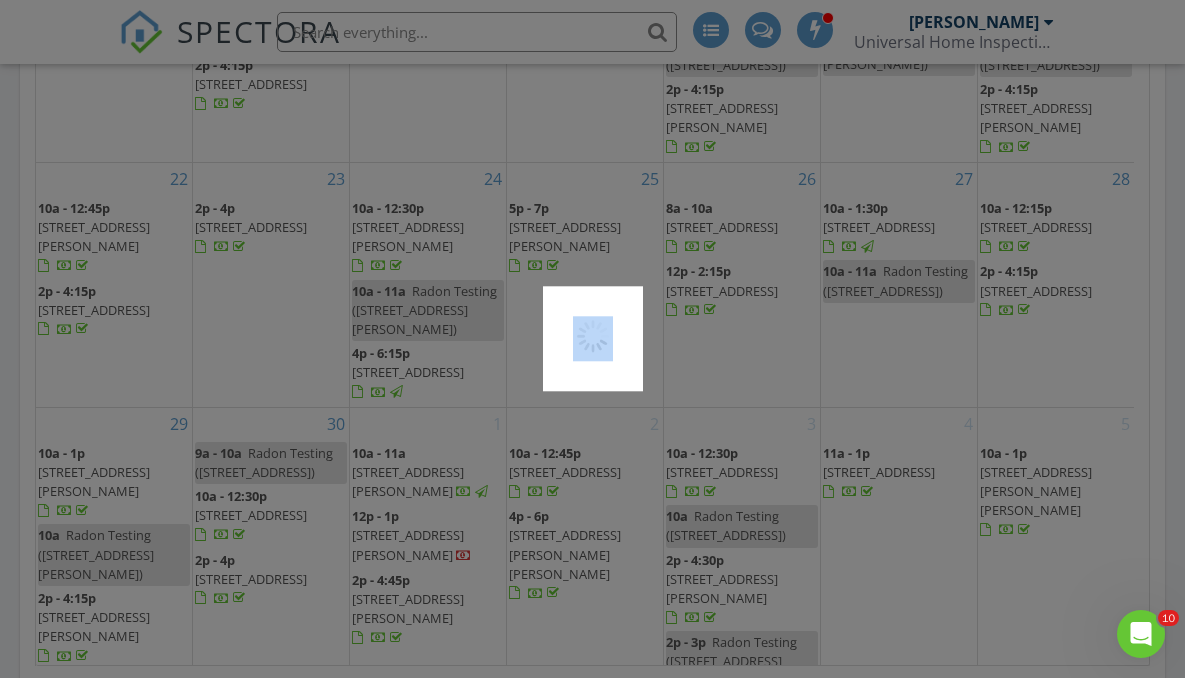 click at bounding box center (592, 339) 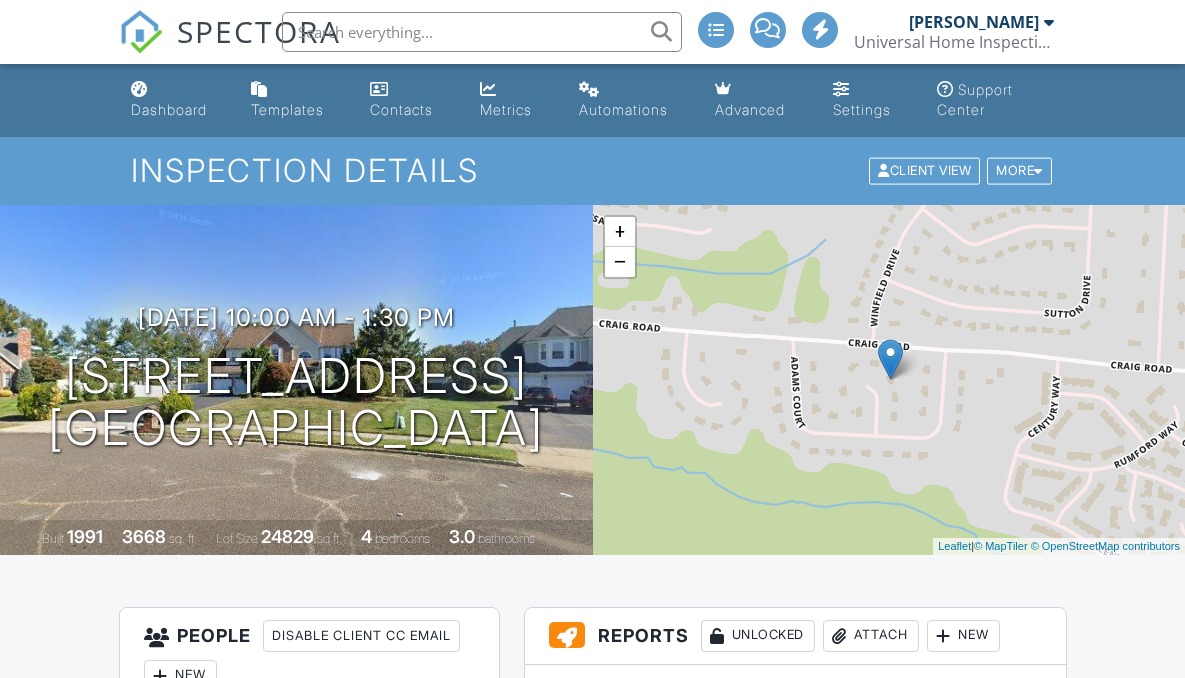 scroll, scrollTop: 450, scrollLeft: 0, axis: vertical 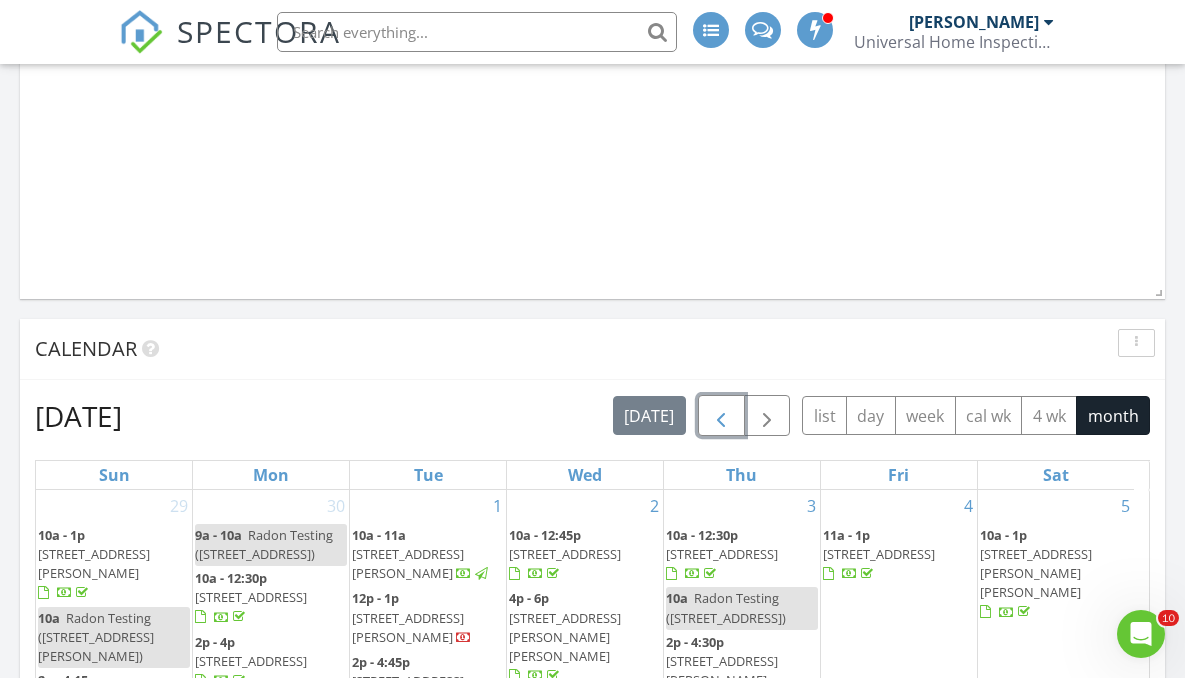 click at bounding box center [721, 416] 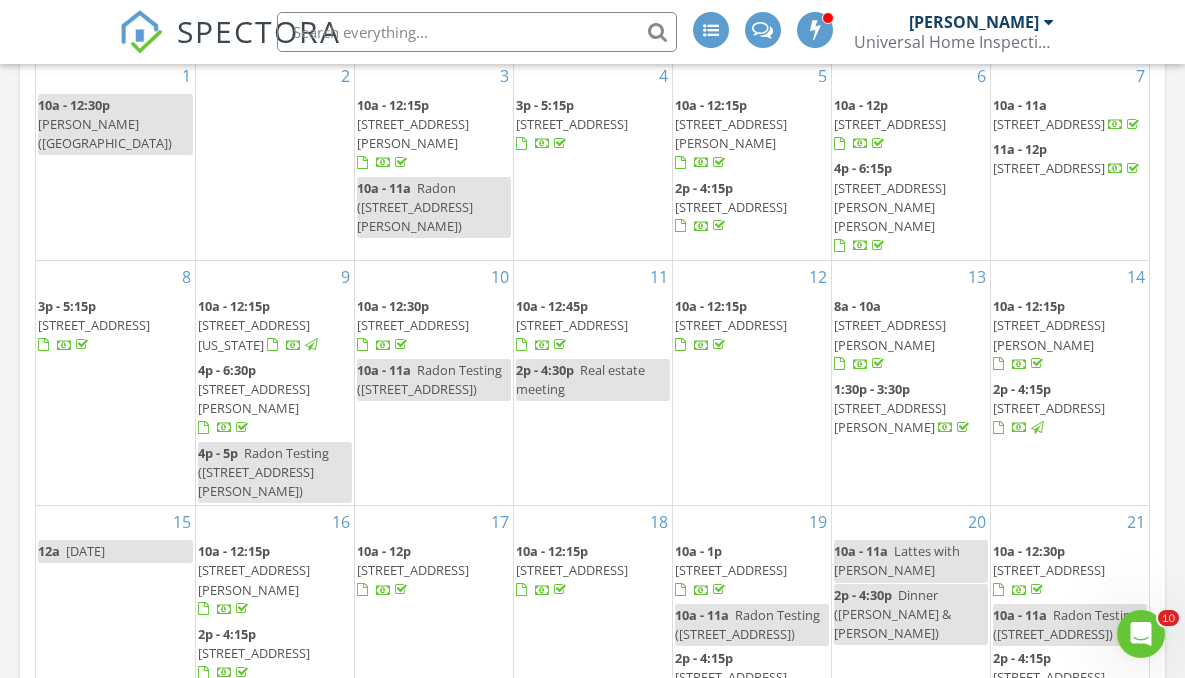 scroll, scrollTop: 2212, scrollLeft: 0, axis: vertical 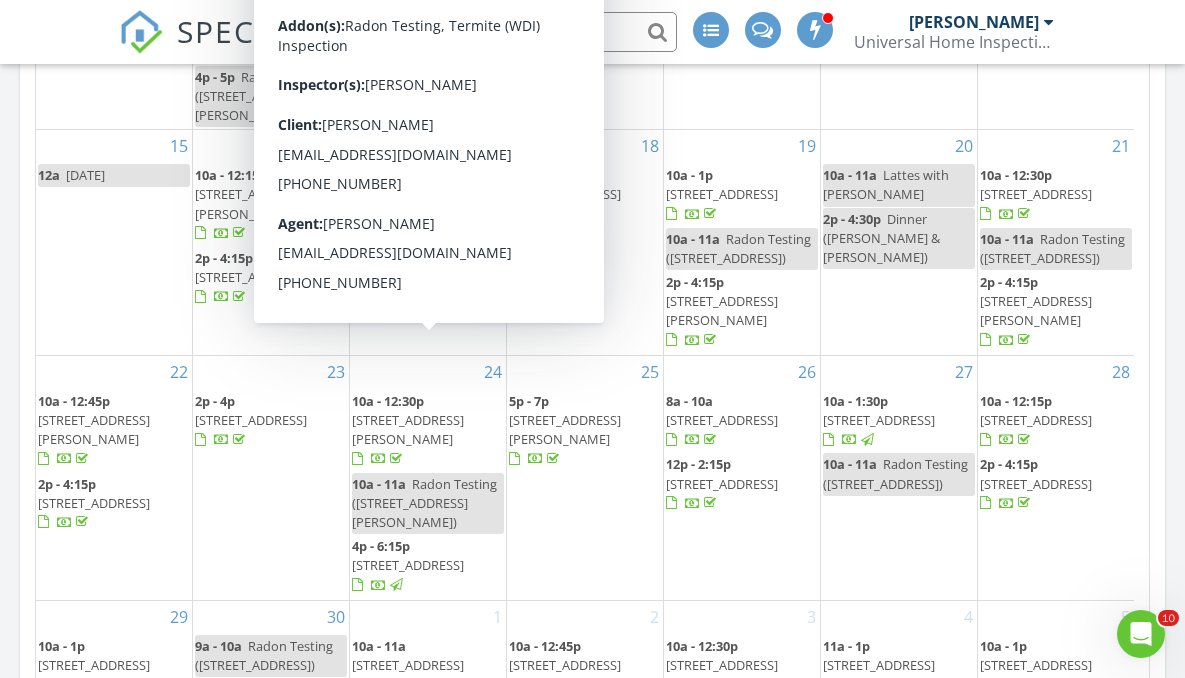 click on "45 Brookfield Dr, Jackson Township 08527" at bounding box center (408, 429) 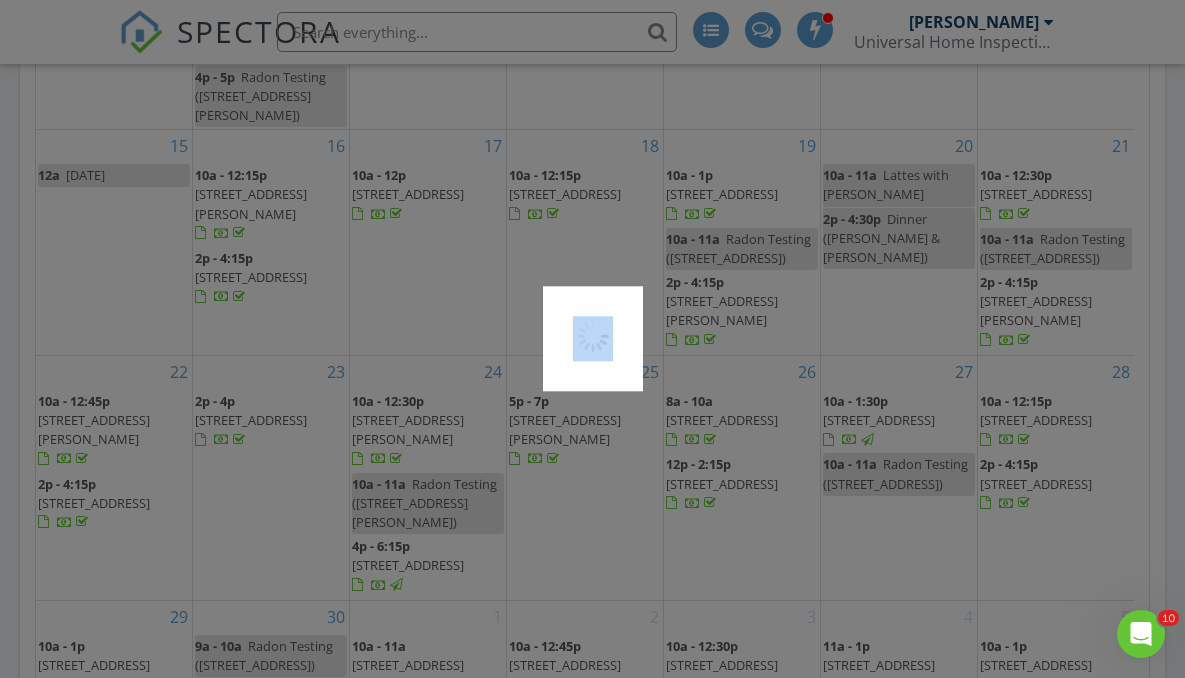 click at bounding box center [592, 339] 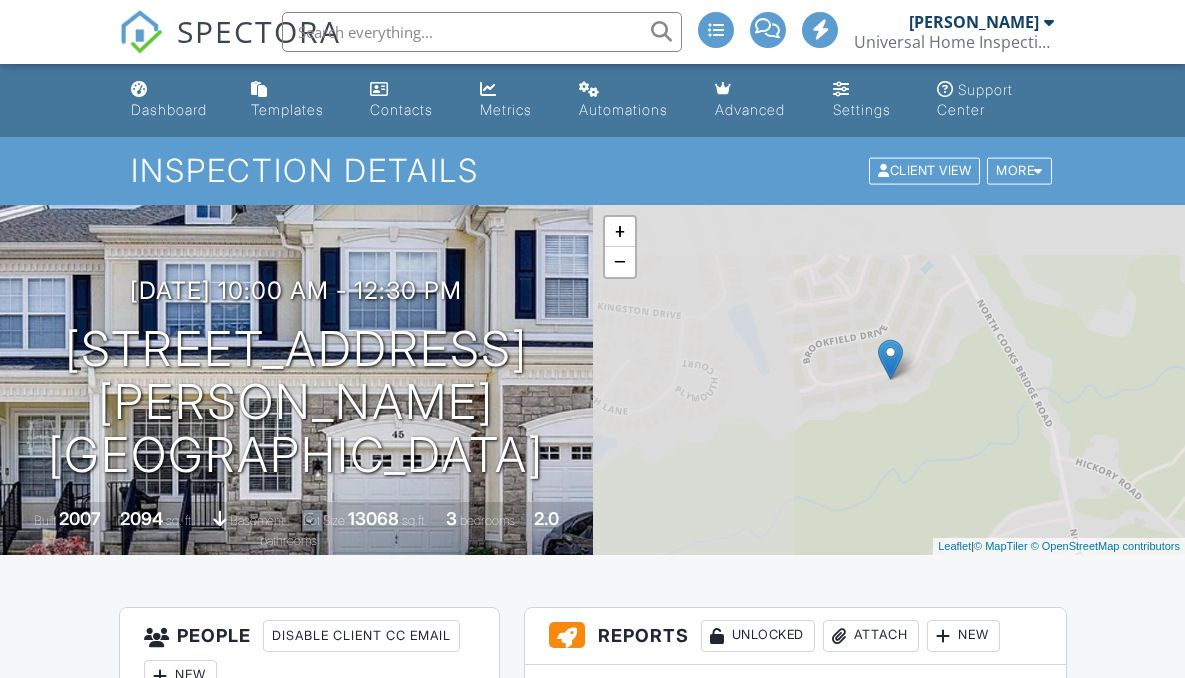 scroll, scrollTop: 0, scrollLeft: 0, axis: both 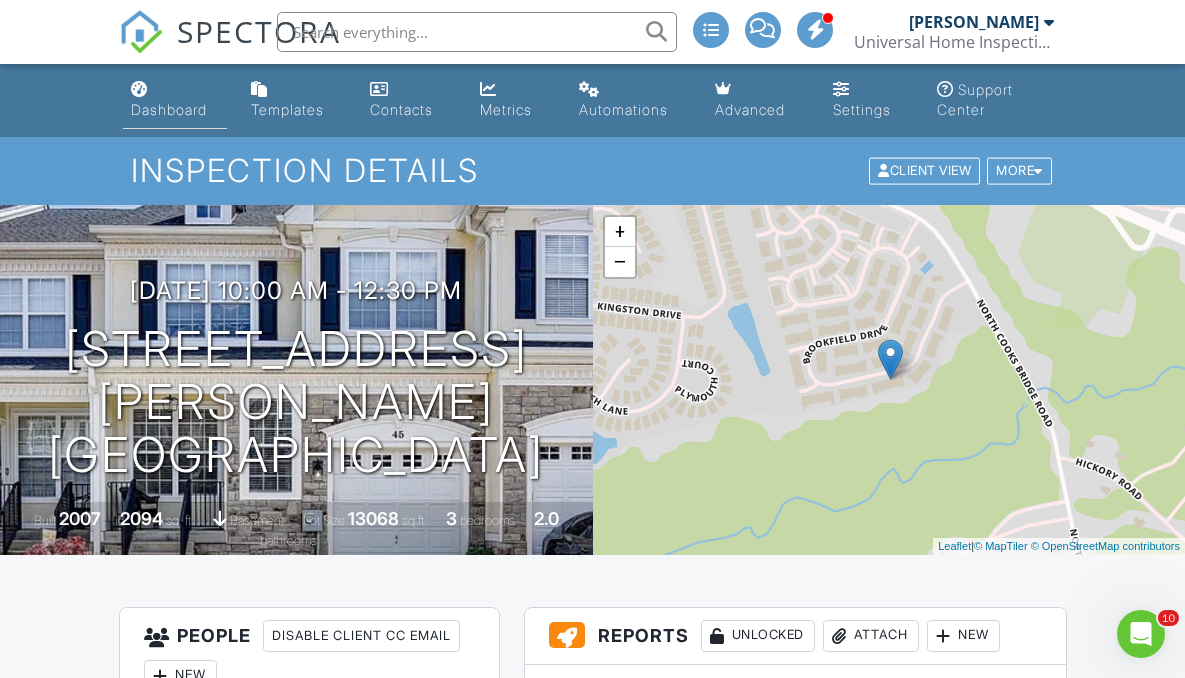 click on "Dashboard" at bounding box center [169, 109] 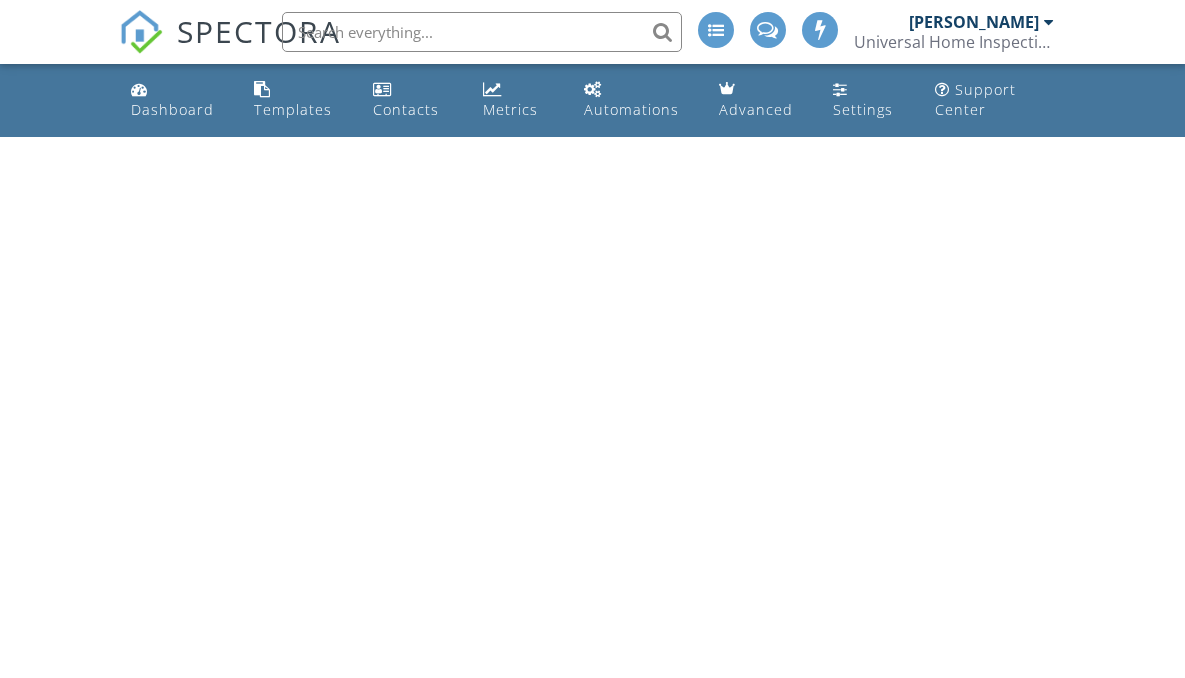 scroll, scrollTop: 0, scrollLeft: 0, axis: both 